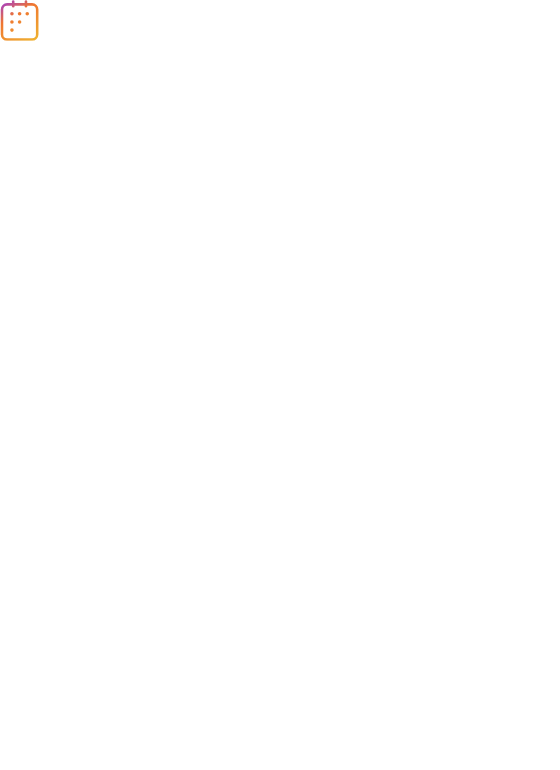 scroll, scrollTop: 0, scrollLeft: 0, axis: both 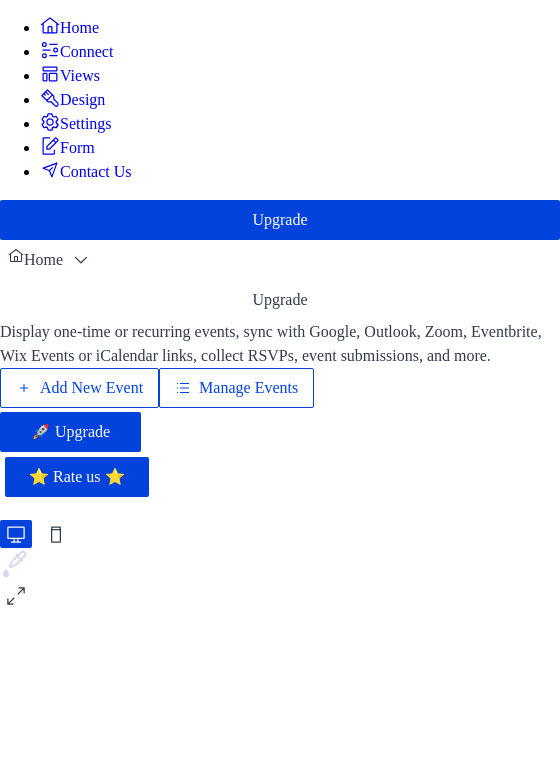 click on "Add New Event" at bounding box center (91, 388) 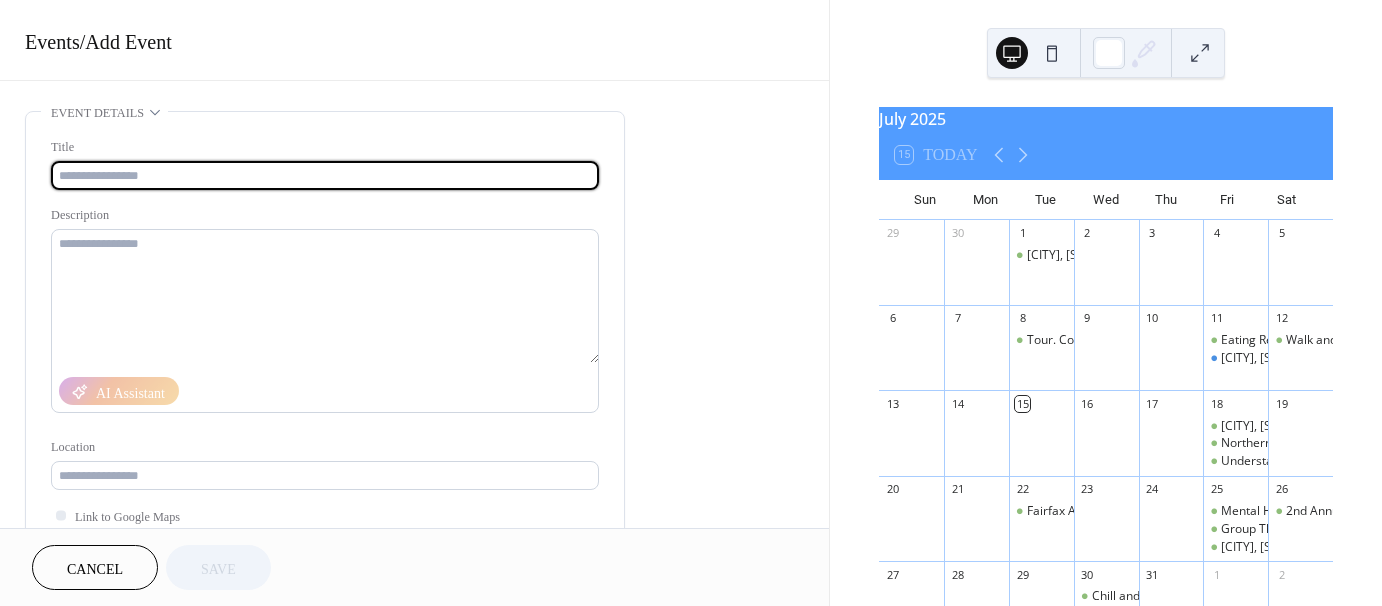 scroll, scrollTop: 0, scrollLeft: 0, axis: both 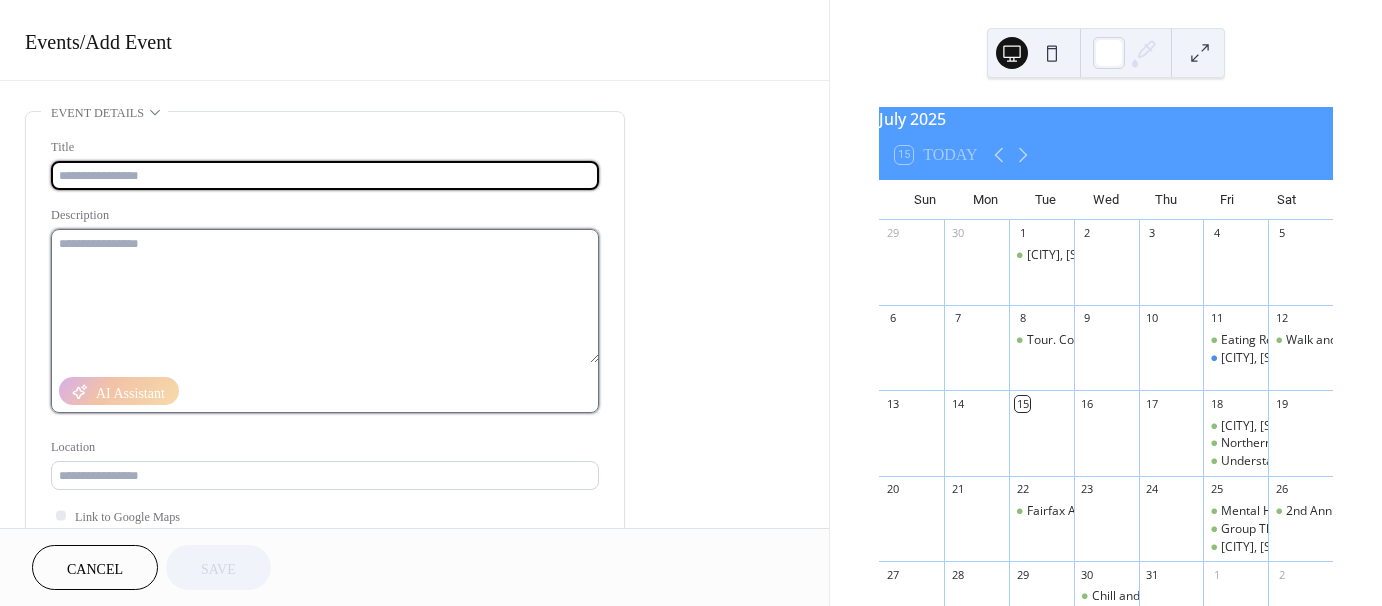 click at bounding box center (325, 296) 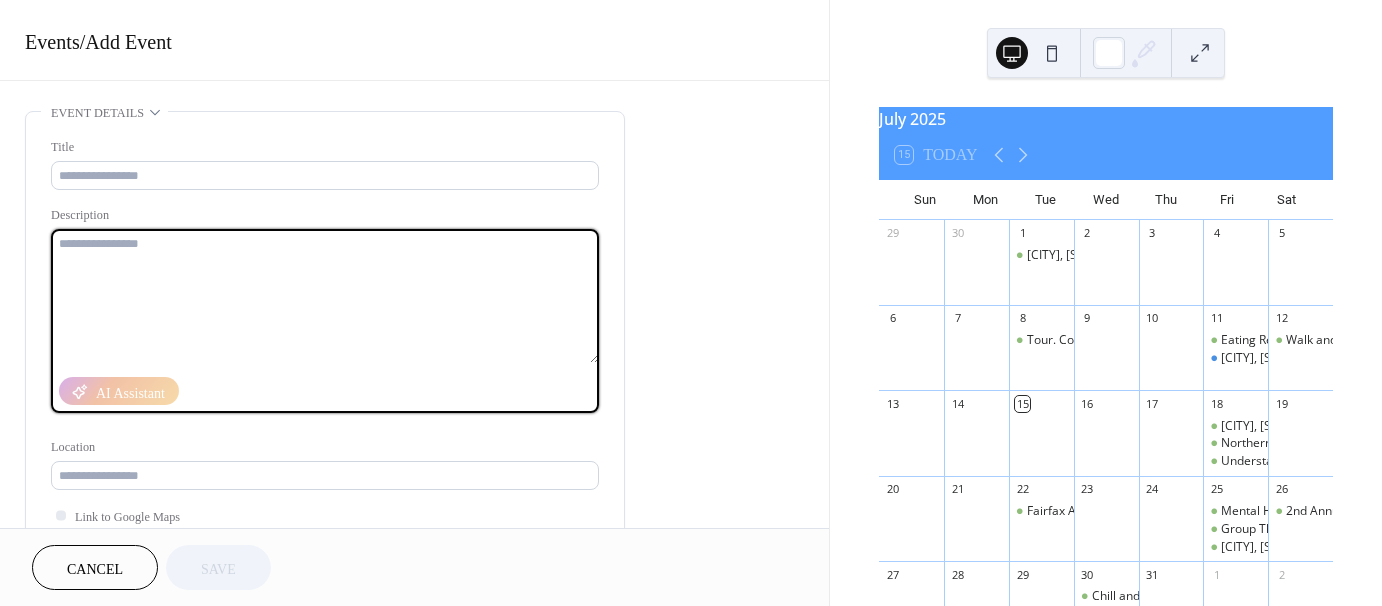 paste on "**********" 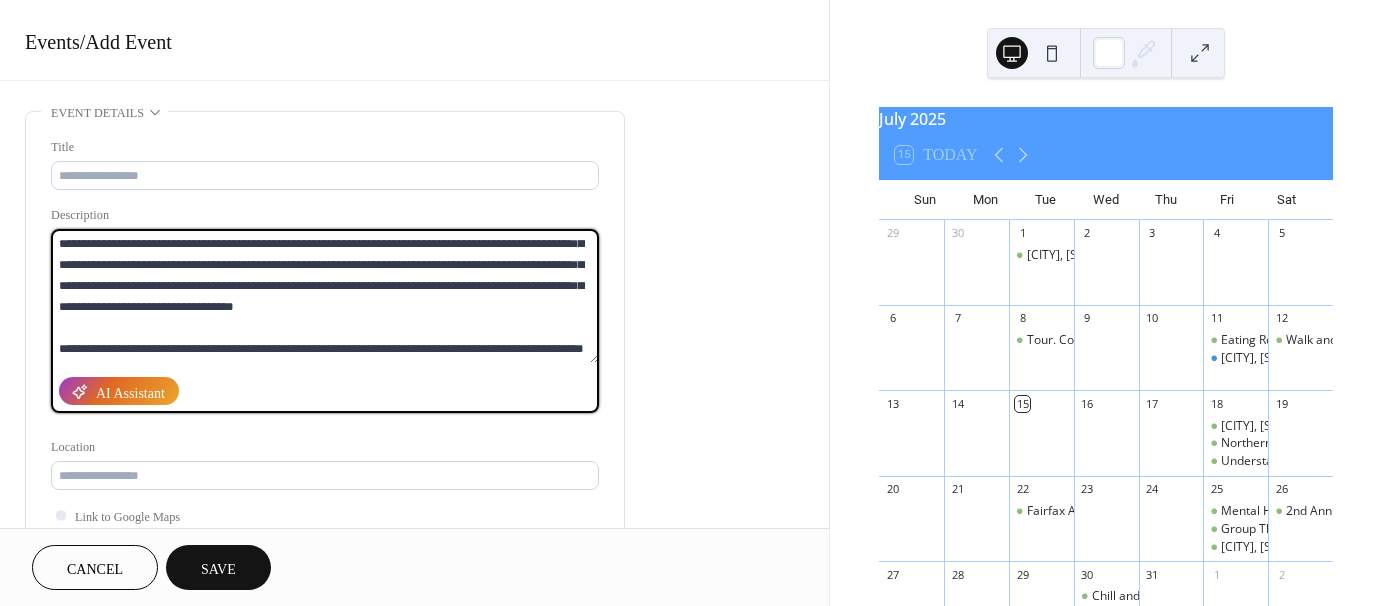 scroll, scrollTop: 252, scrollLeft: 0, axis: vertical 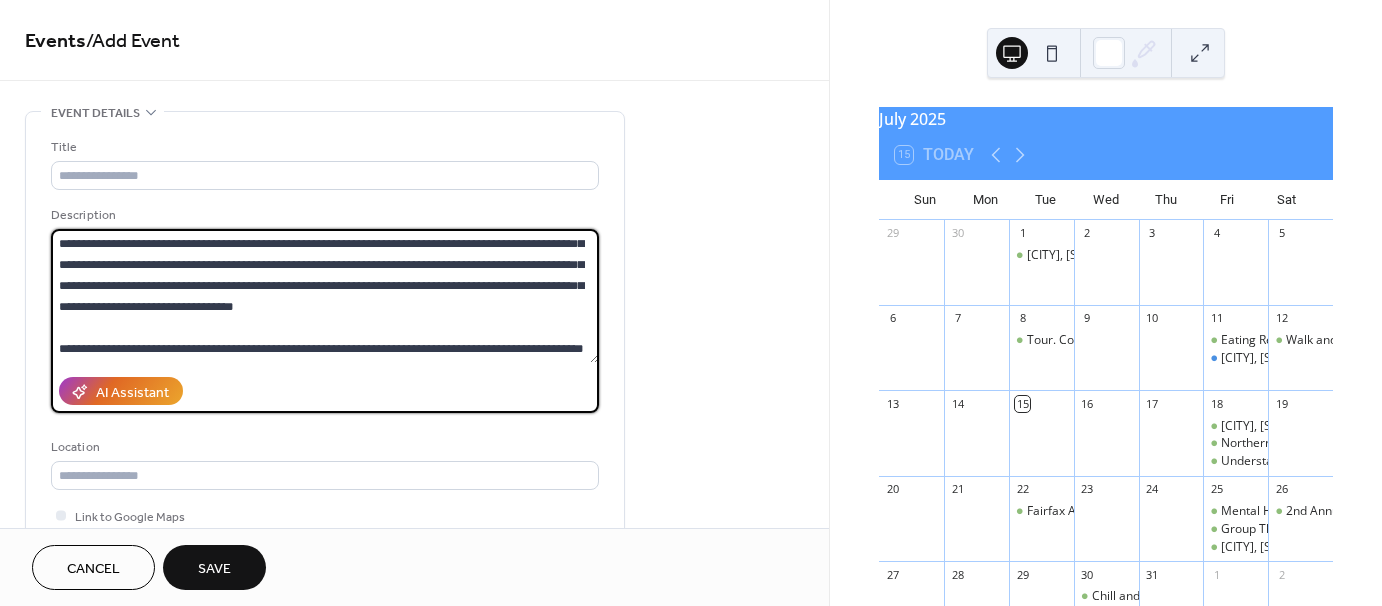 type on "**********" 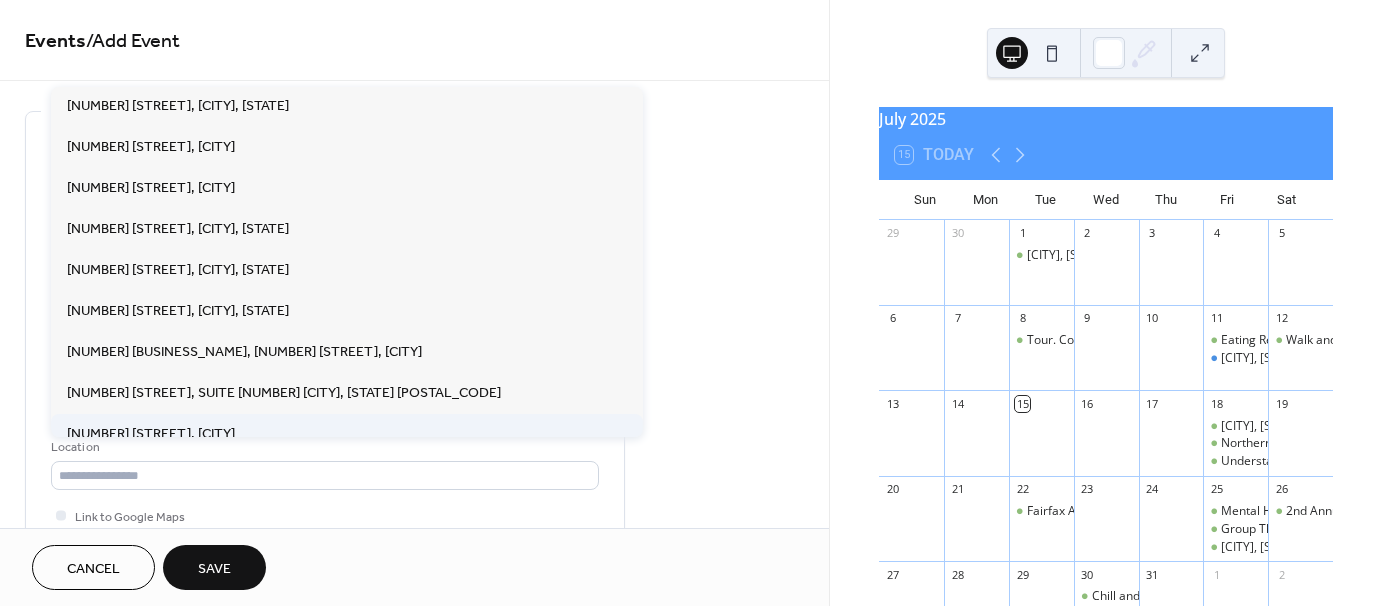 scroll, scrollTop: 700, scrollLeft: 0, axis: vertical 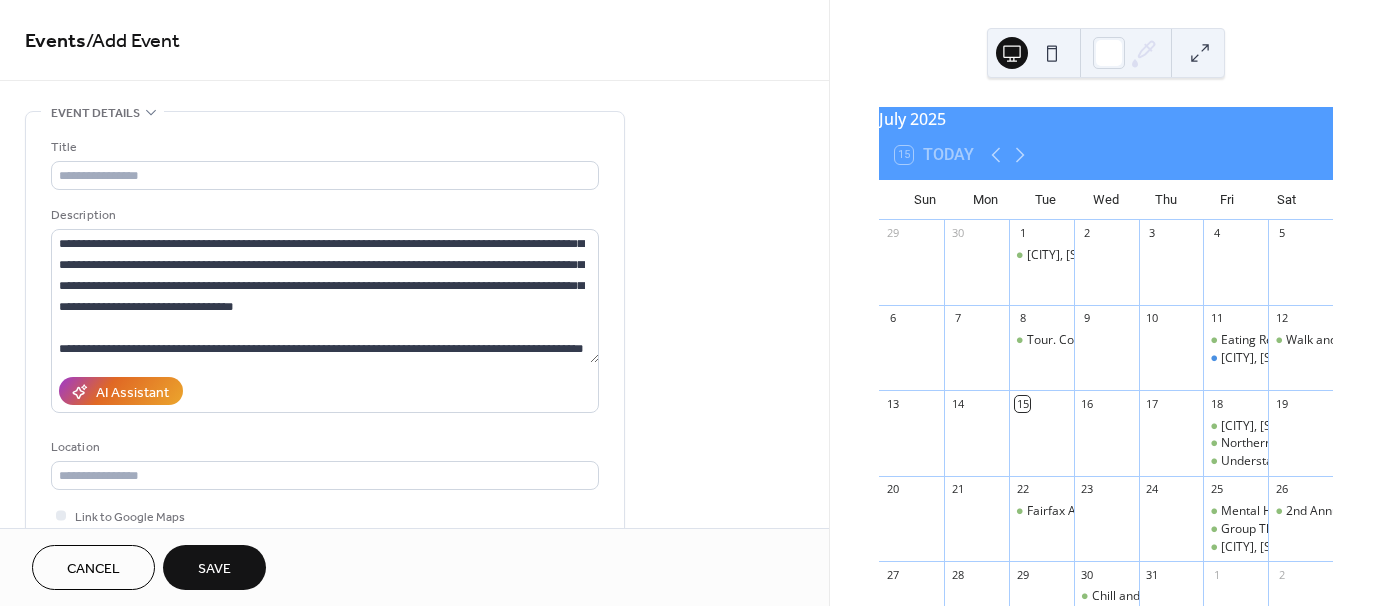 click on "**********" at bounding box center [414, 831] 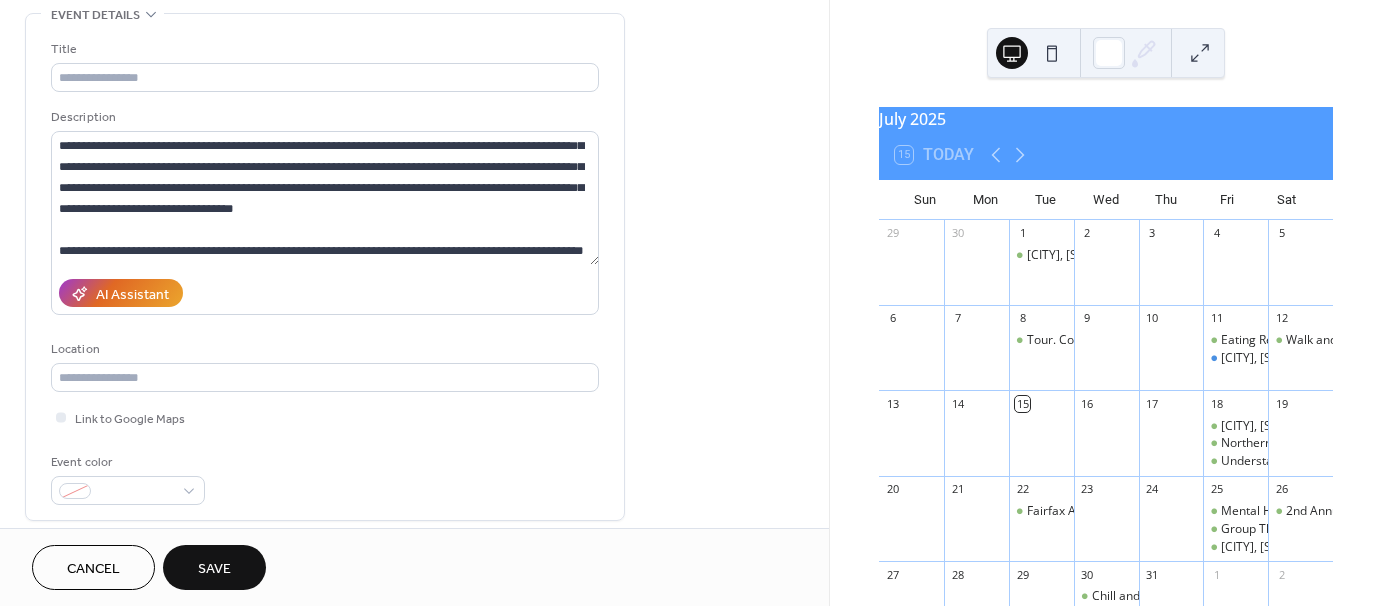 scroll, scrollTop: 100, scrollLeft: 0, axis: vertical 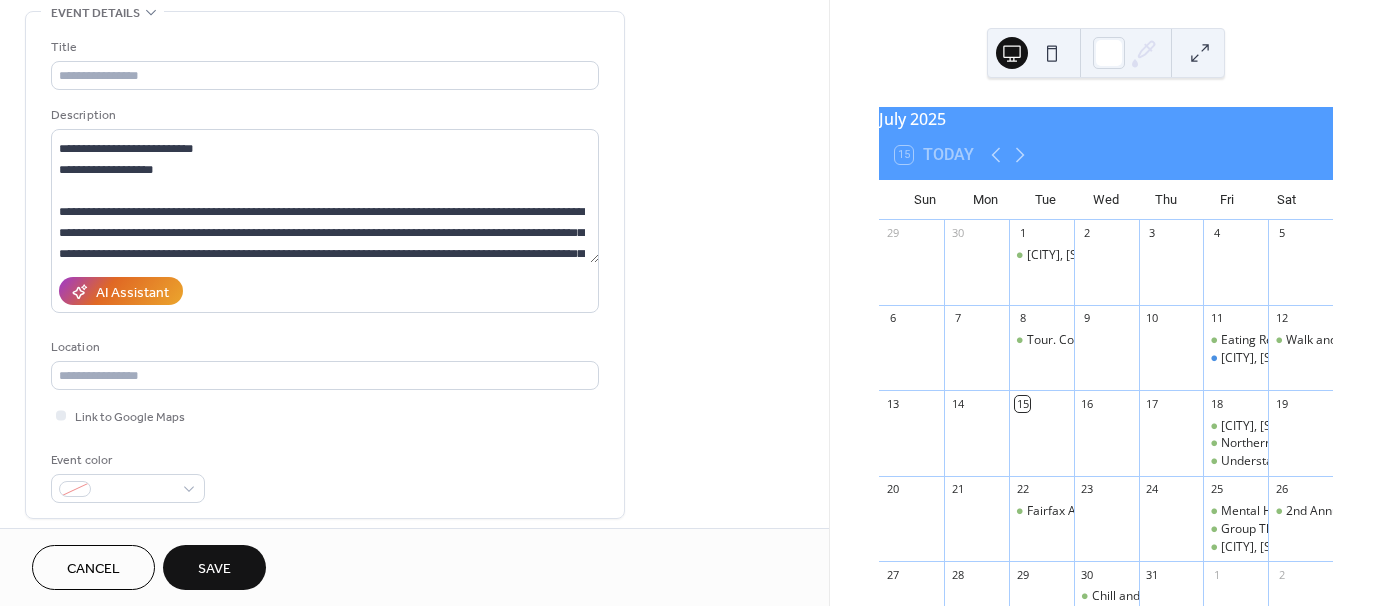 click on "Event color" at bounding box center (325, 476) 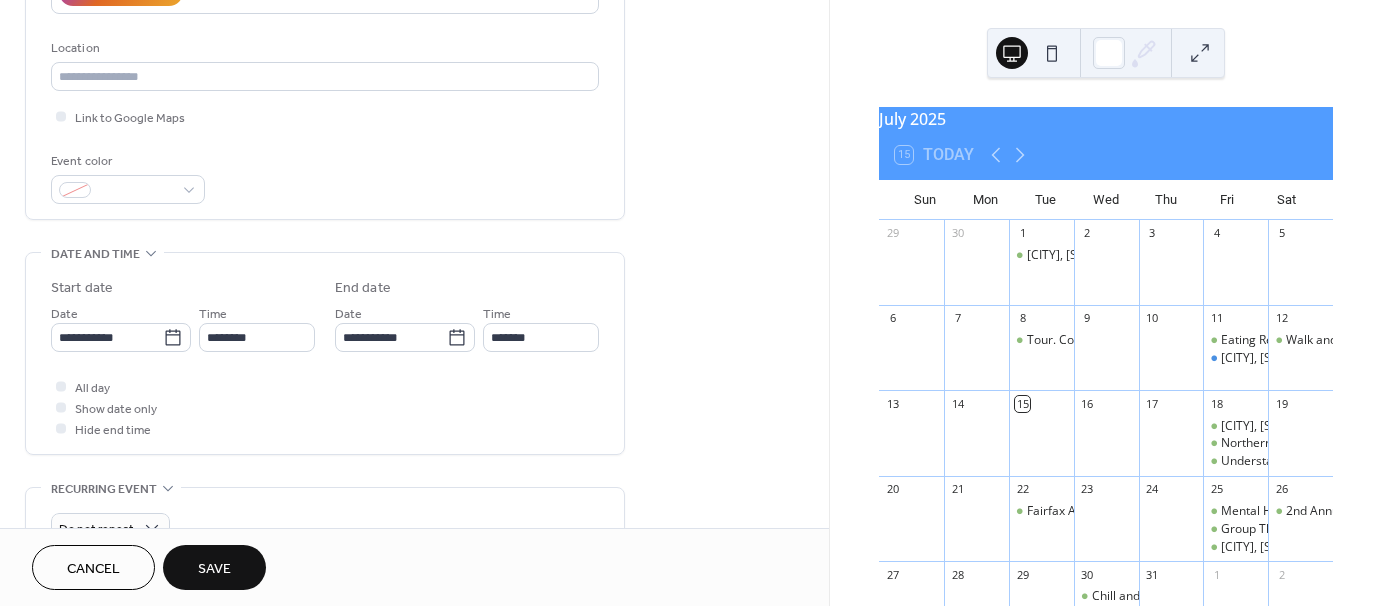 scroll, scrollTop: 400, scrollLeft: 0, axis: vertical 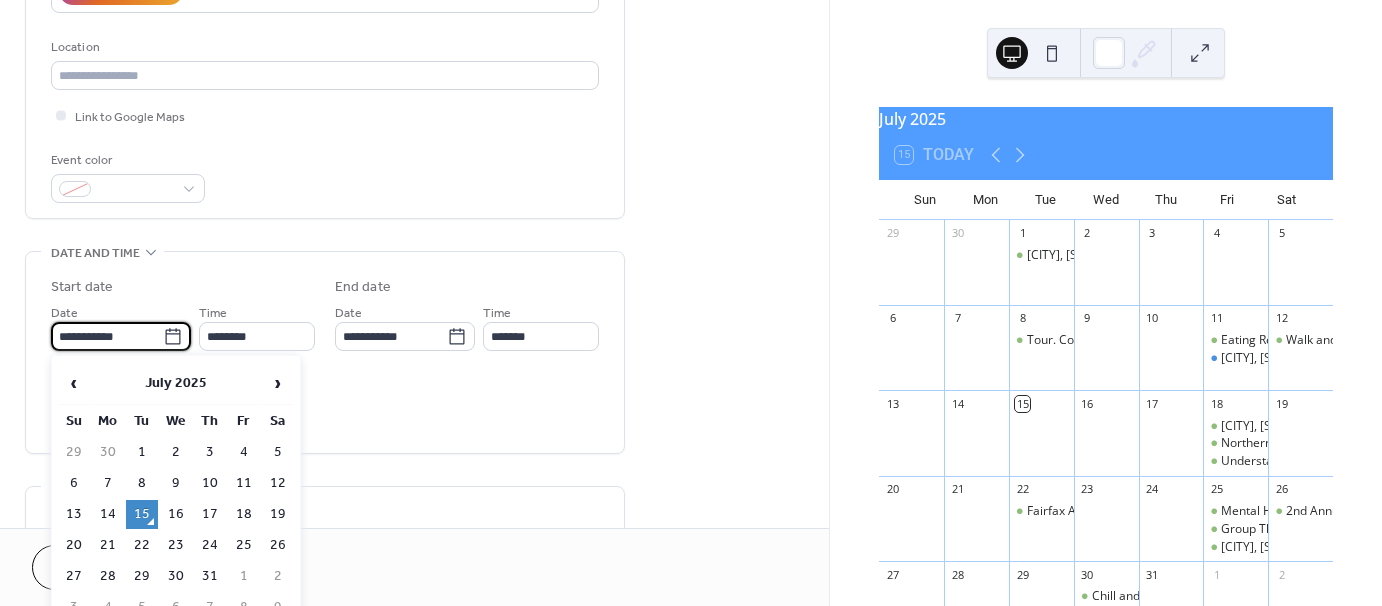 click on "**********" at bounding box center (107, 336) 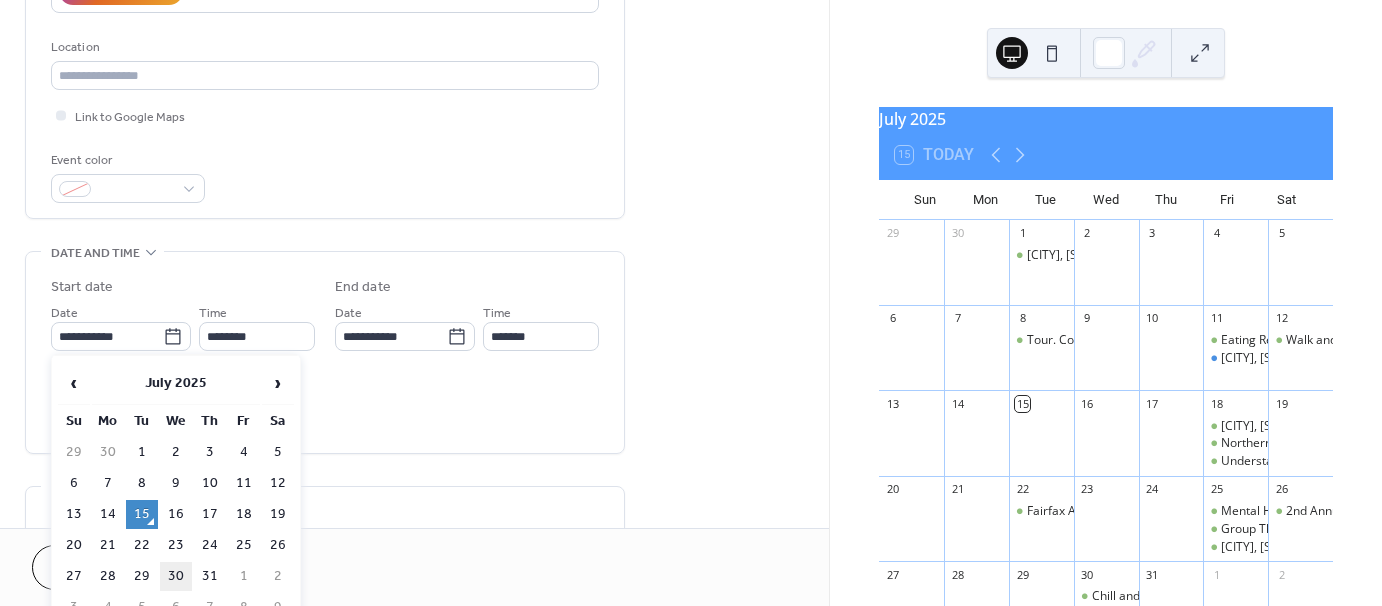 click on "30" at bounding box center [176, 576] 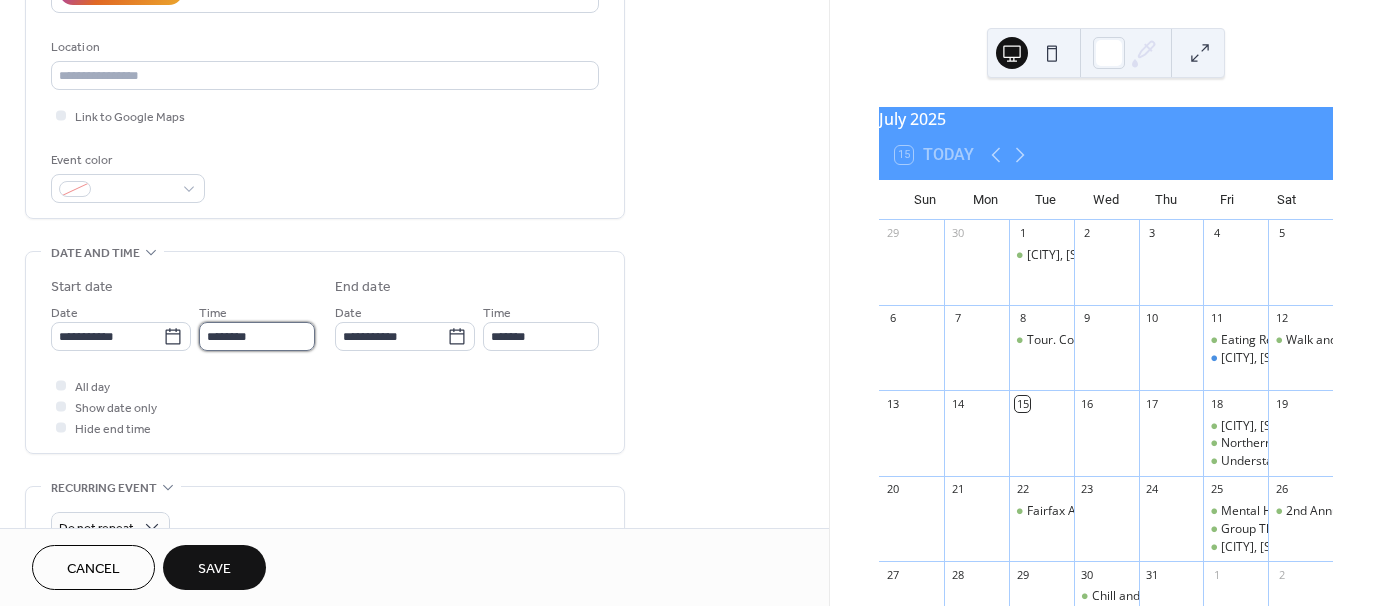 click on "********" at bounding box center [257, 336] 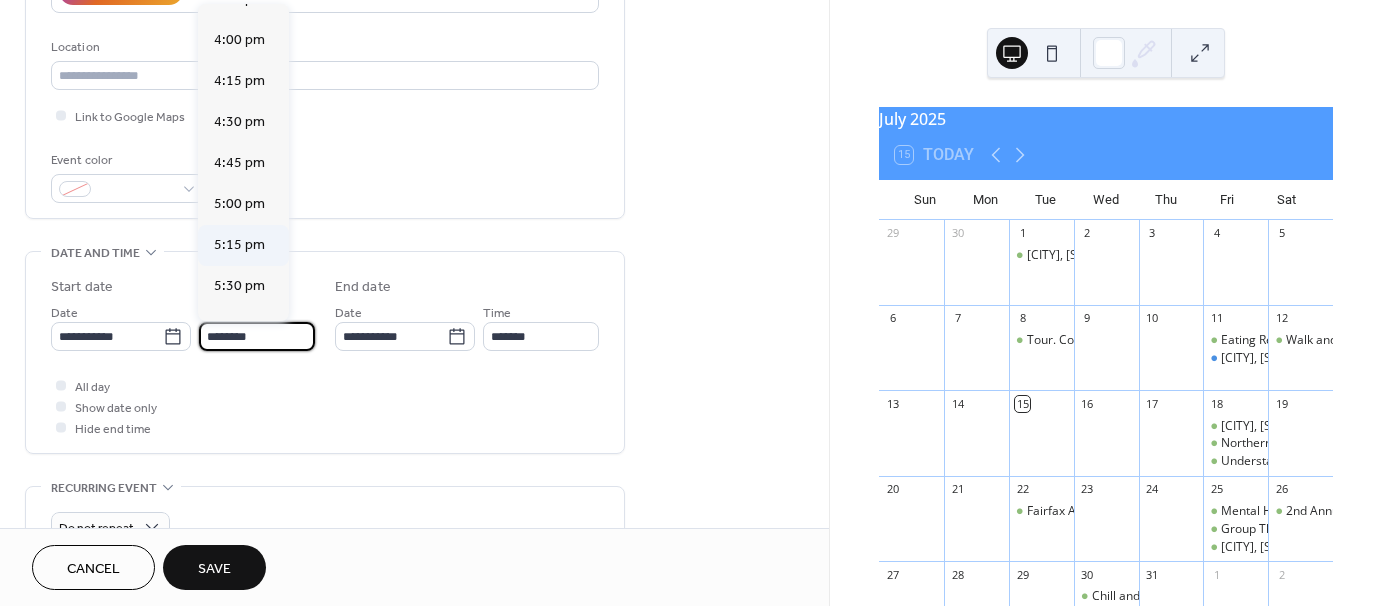 scroll, scrollTop: 2668, scrollLeft: 0, axis: vertical 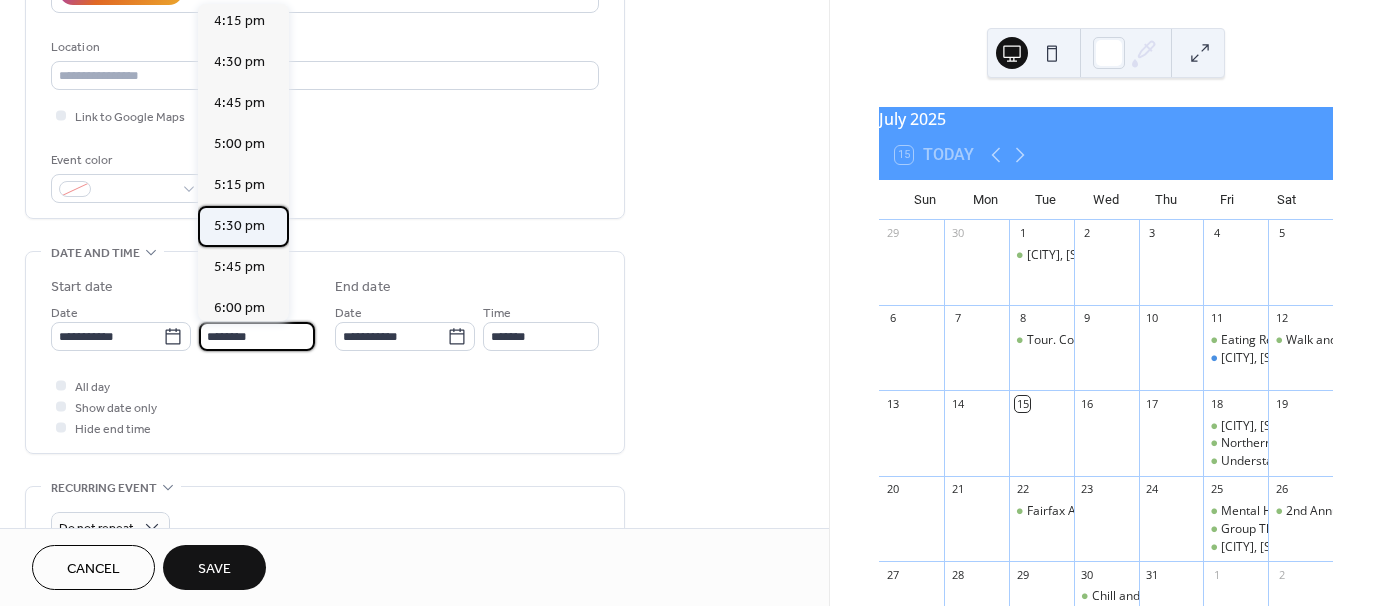 click on "5:30 pm" at bounding box center (239, 226) 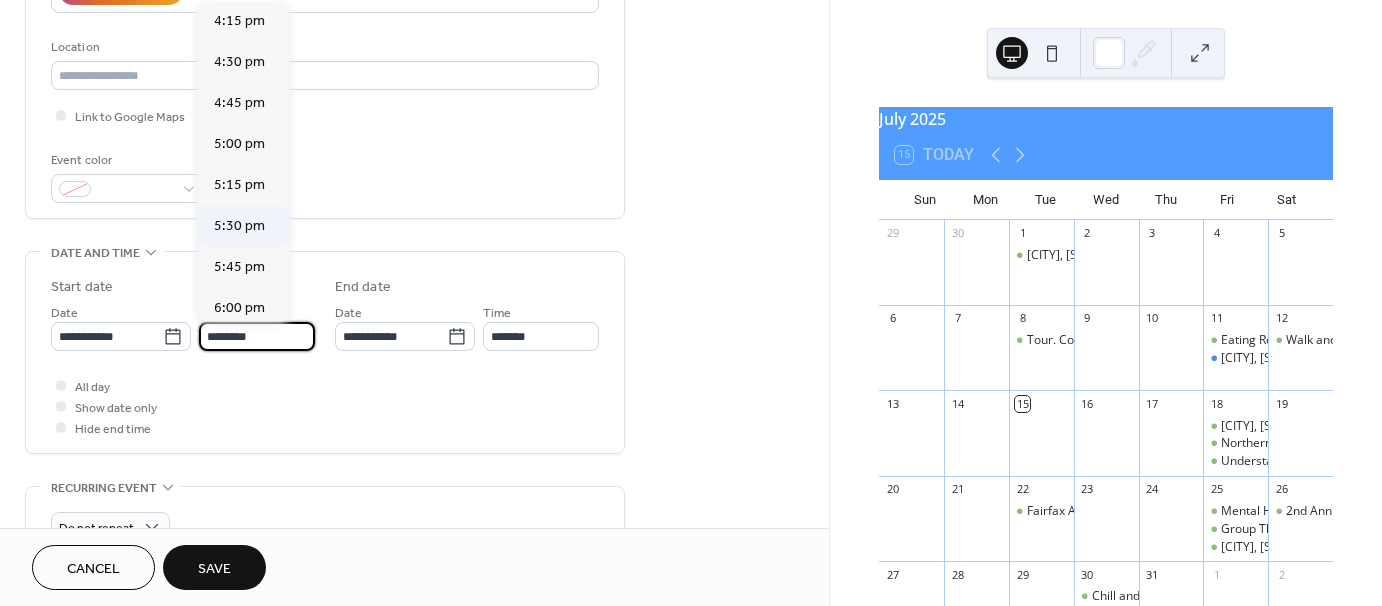 type on "*******" 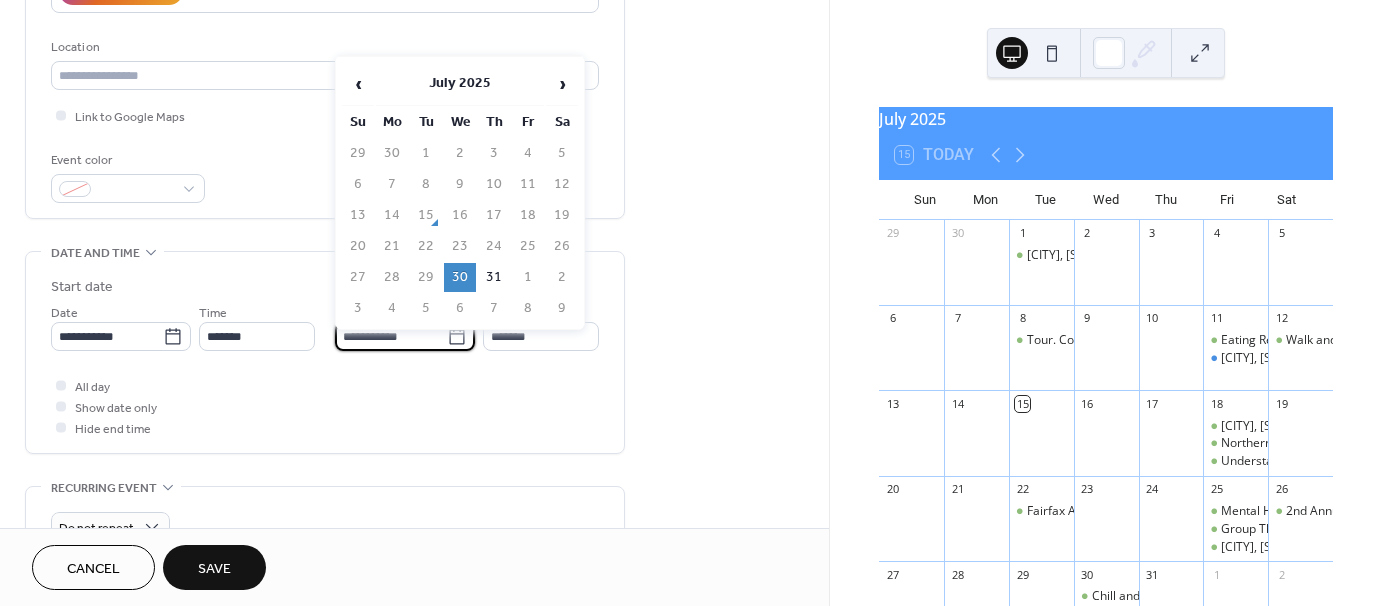 click on "**********" at bounding box center [391, 336] 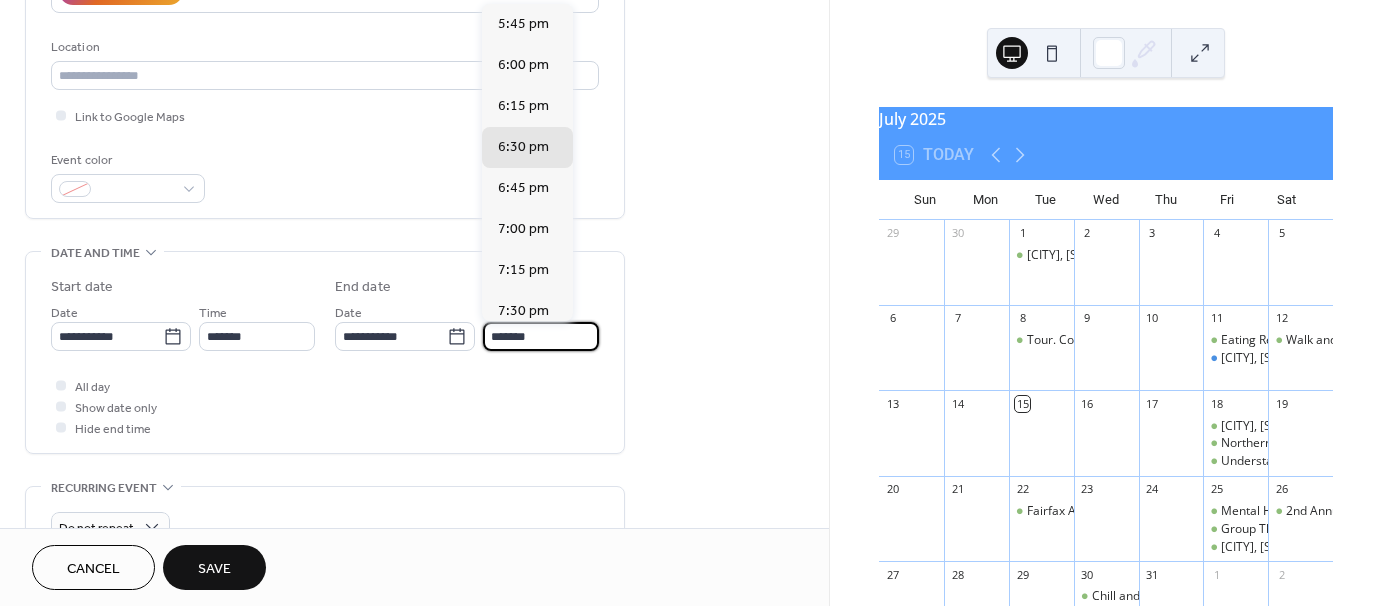 click on "*******" at bounding box center [541, 336] 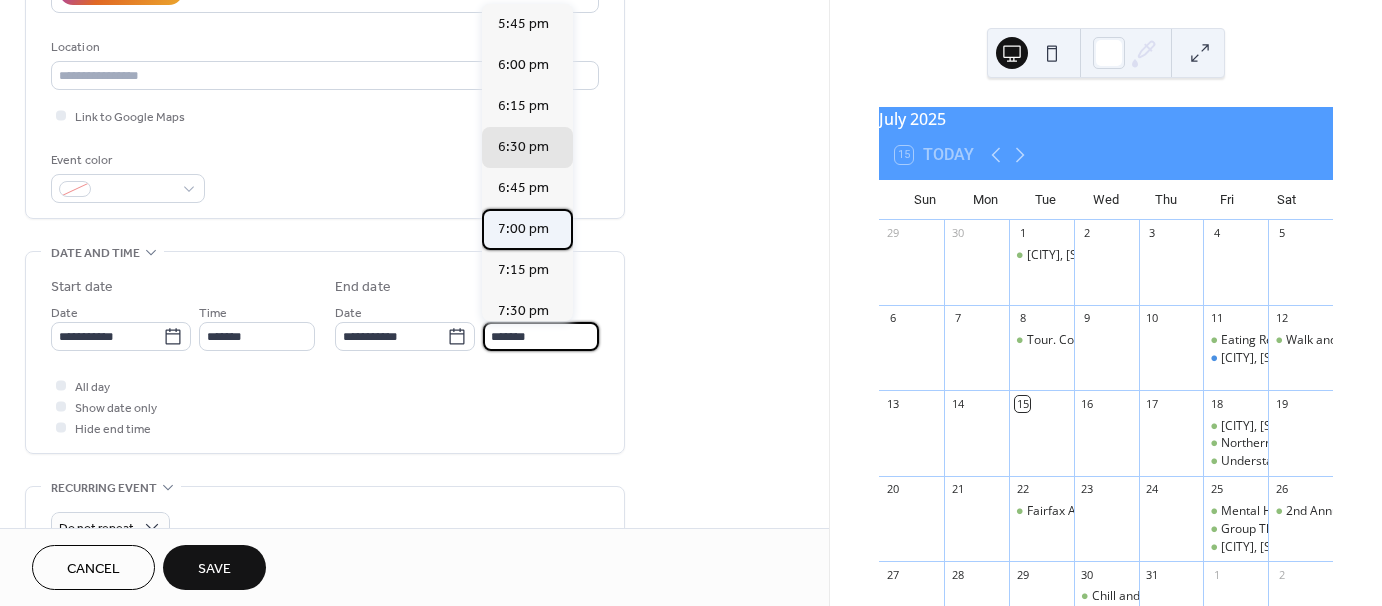 click on "7:00 pm" at bounding box center (523, 229) 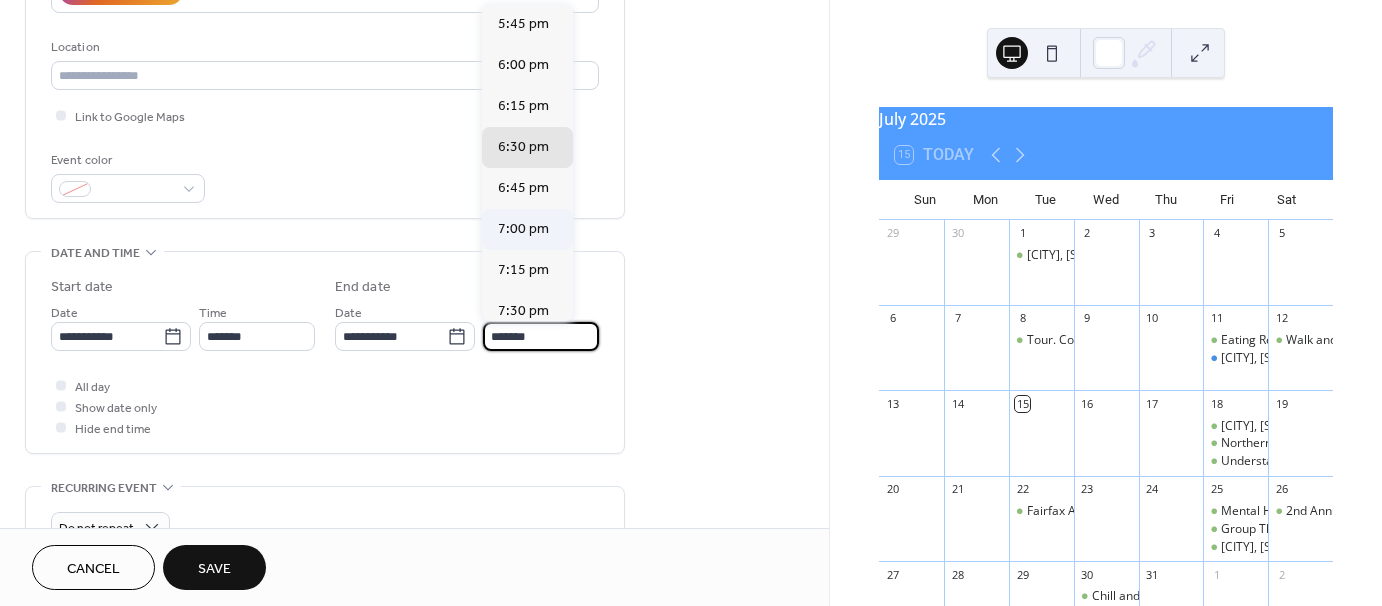 type on "*******" 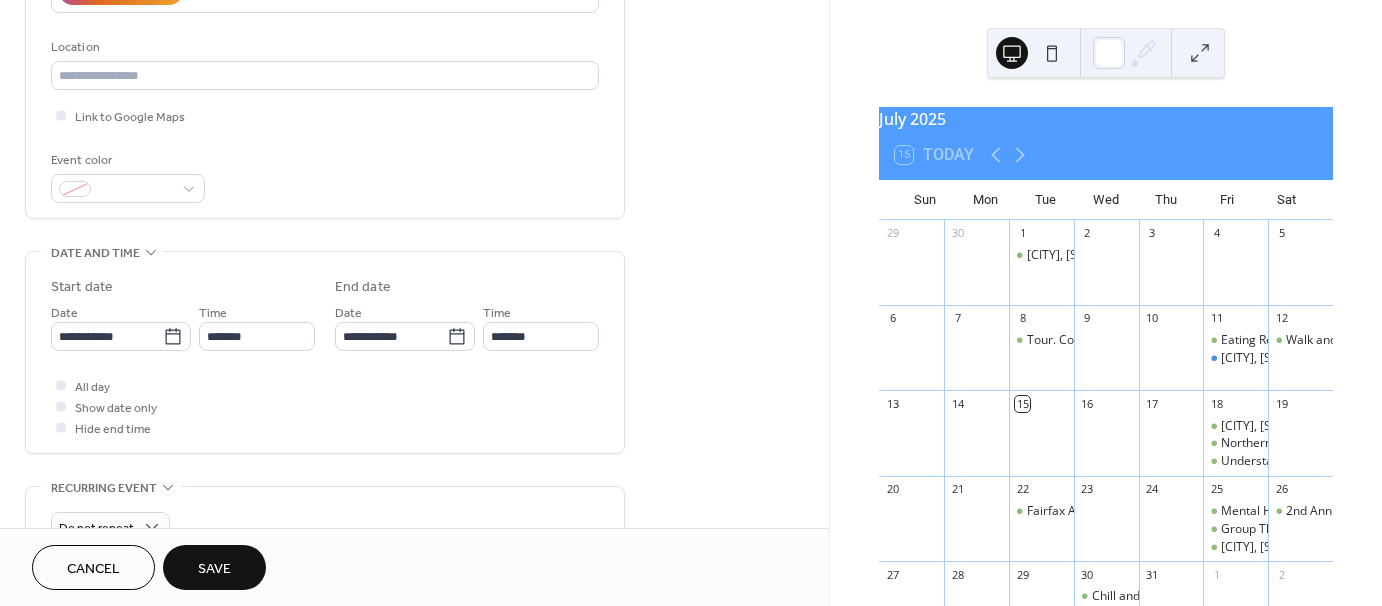 click on "All day Show date only Hide end time" at bounding box center (325, 406) 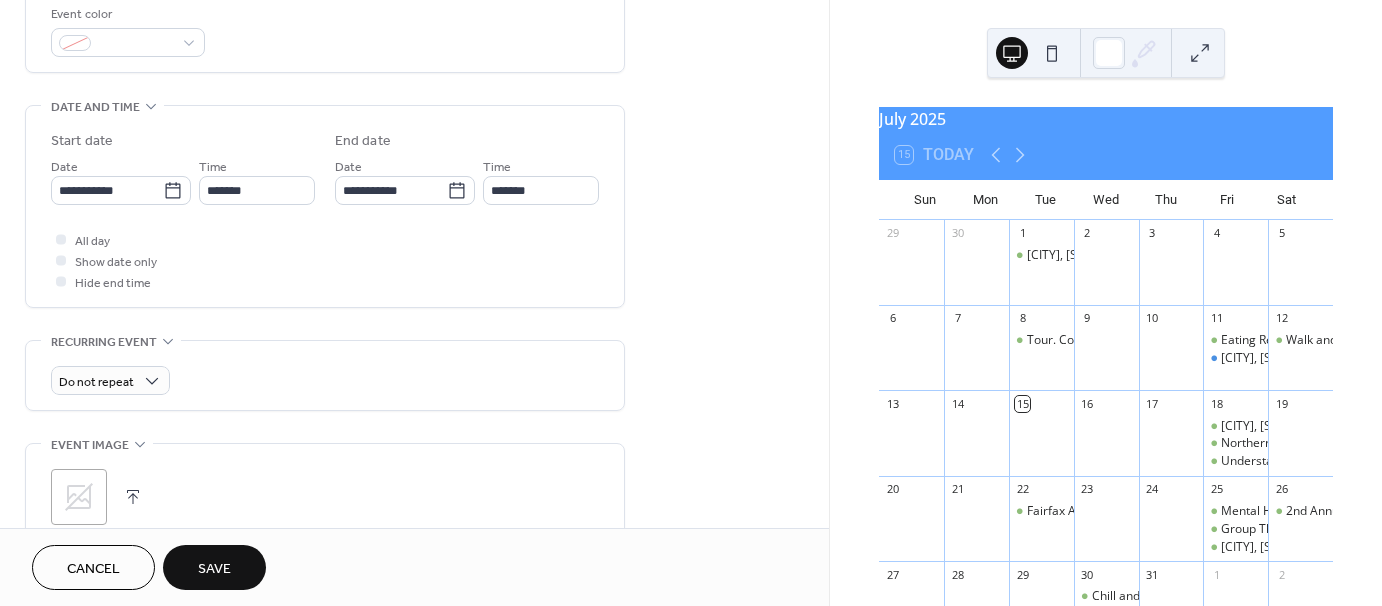 scroll, scrollTop: 700, scrollLeft: 0, axis: vertical 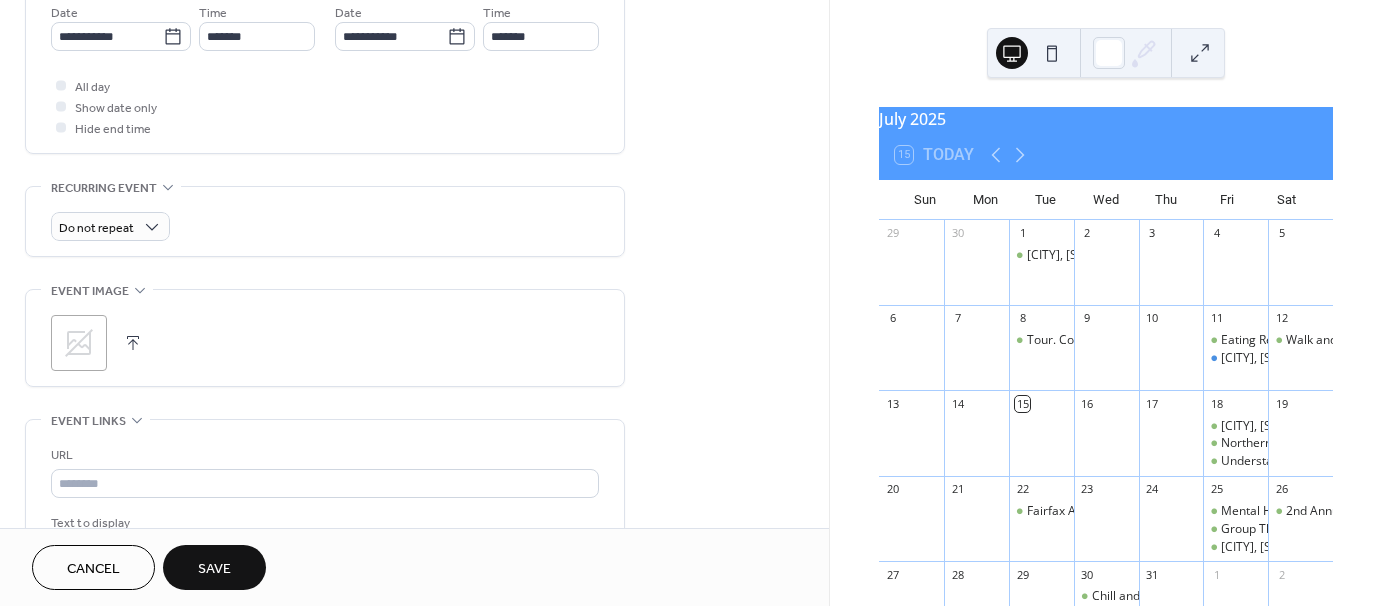 click on ";" at bounding box center [79, 343] 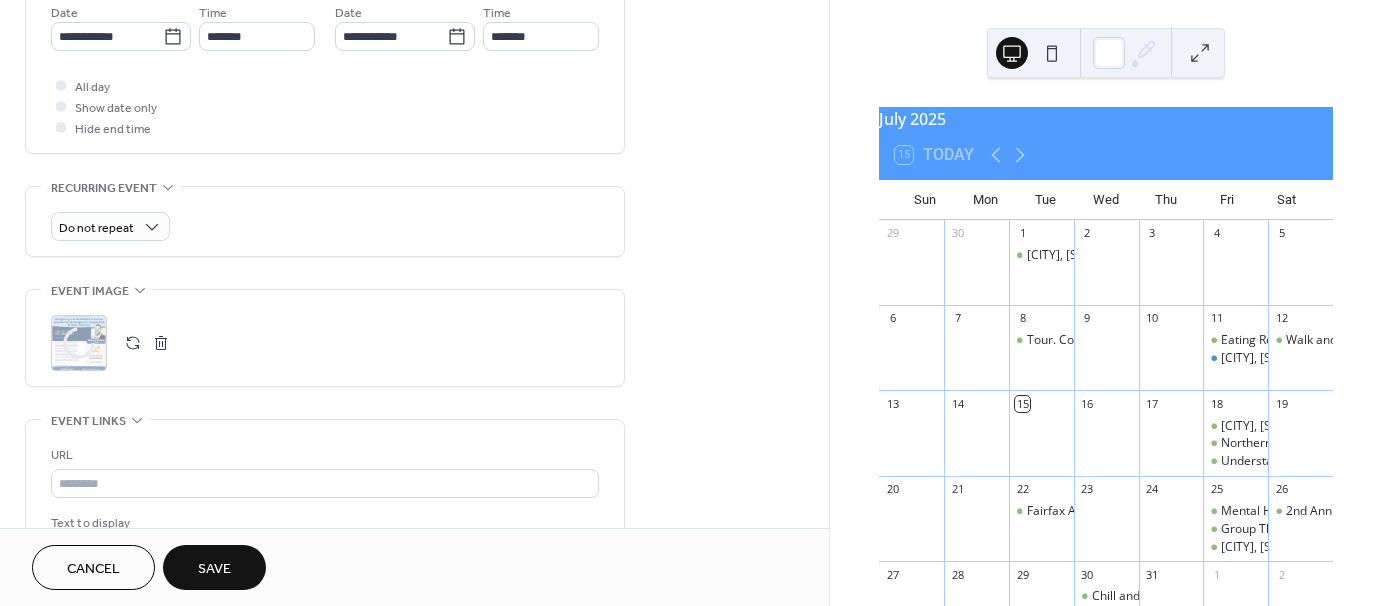 click on "**********" at bounding box center (414, 131) 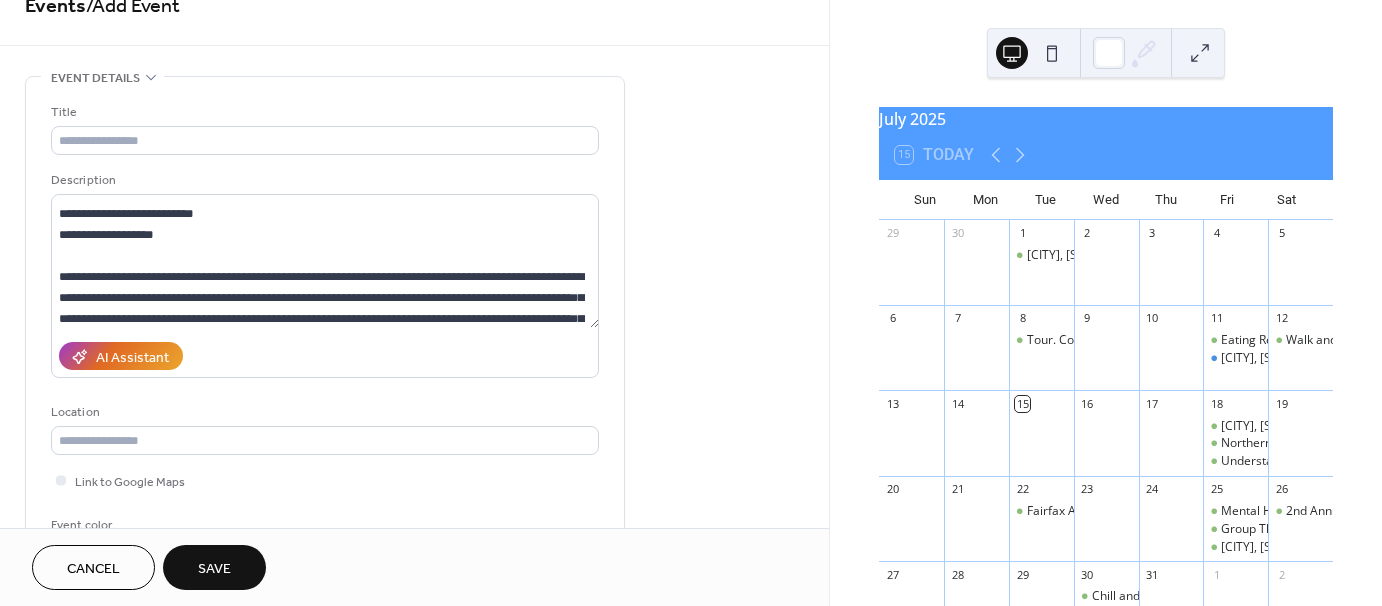 scroll, scrollTop: 0, scrollLeft: 0, axis: both 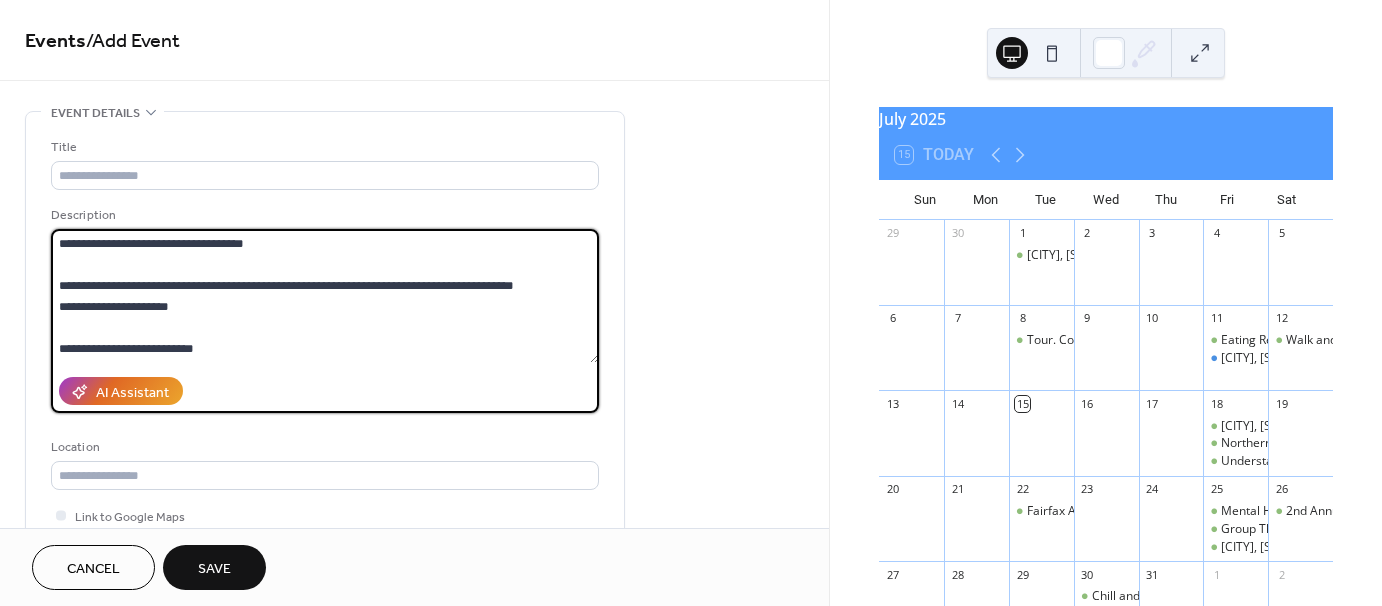 drag, startPoint x: 240, startPoint y: 284, endPoint x: 30, endPoint y: 287, distance: 210.02142 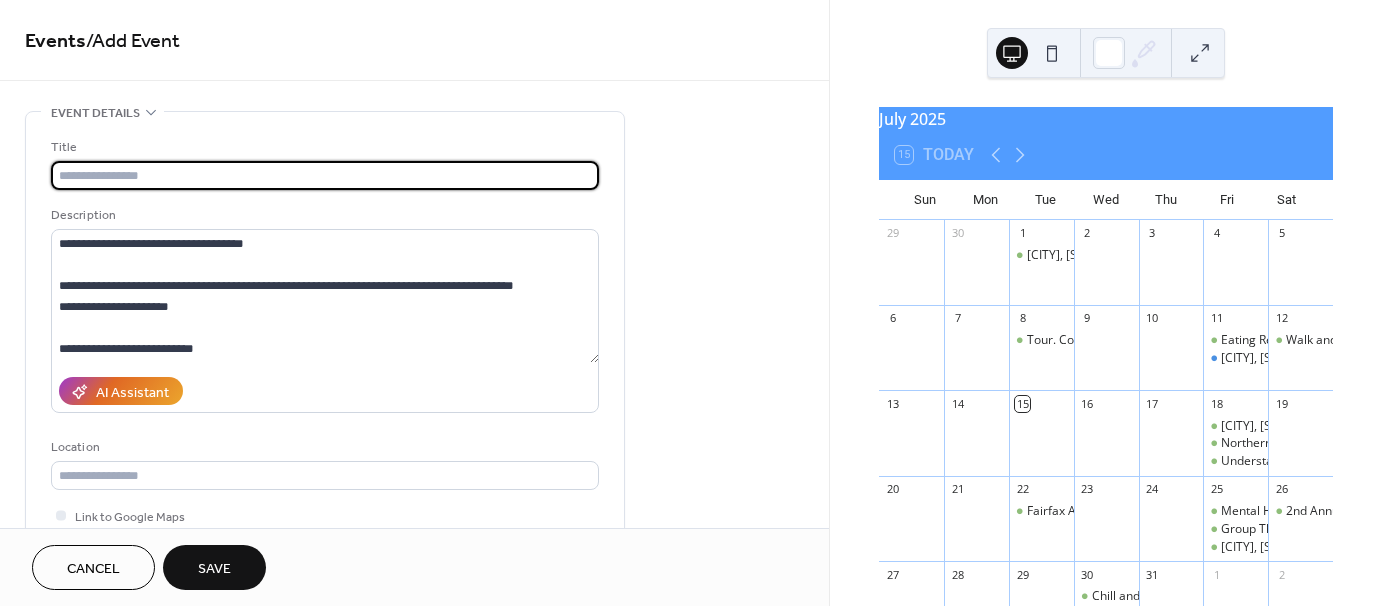 click at bounding box center [325, 175] 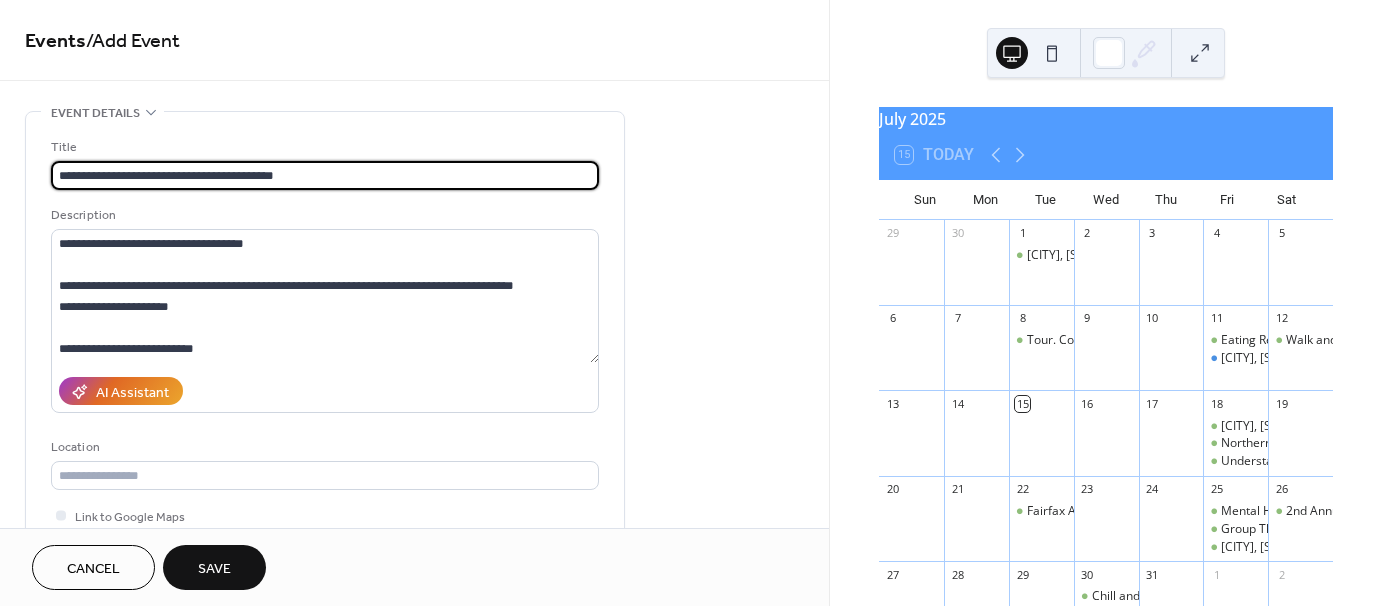 type on "**********" 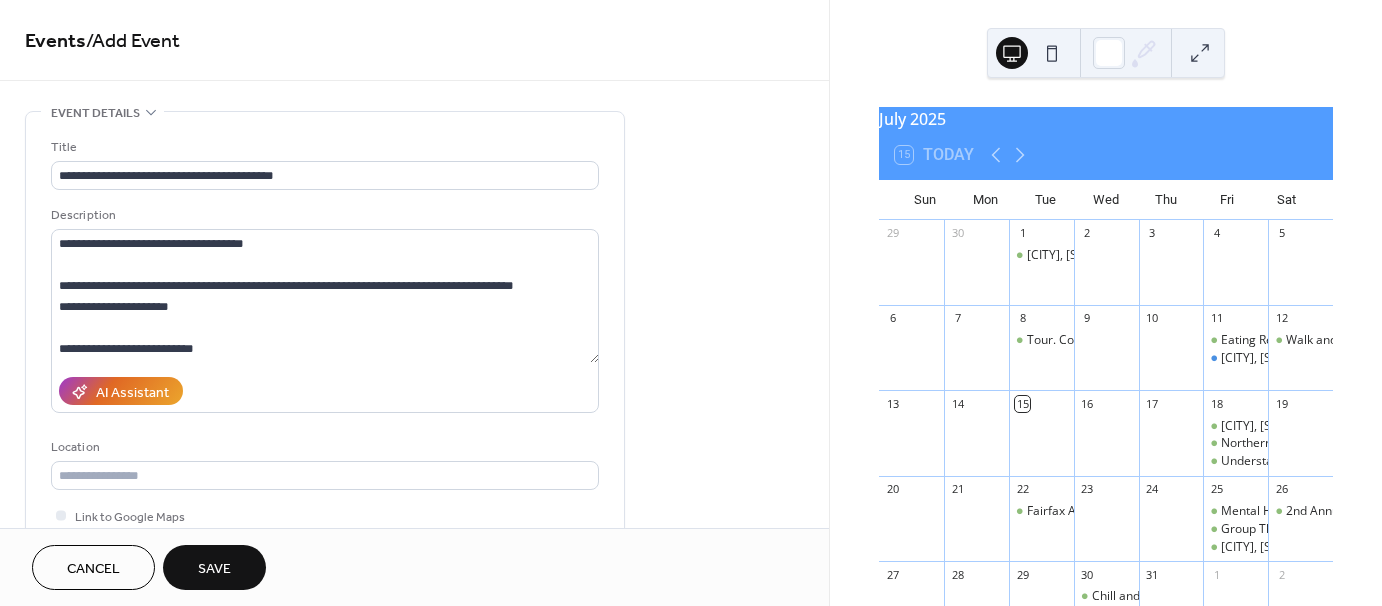 click on "**********" at bounding box center [414, 831] 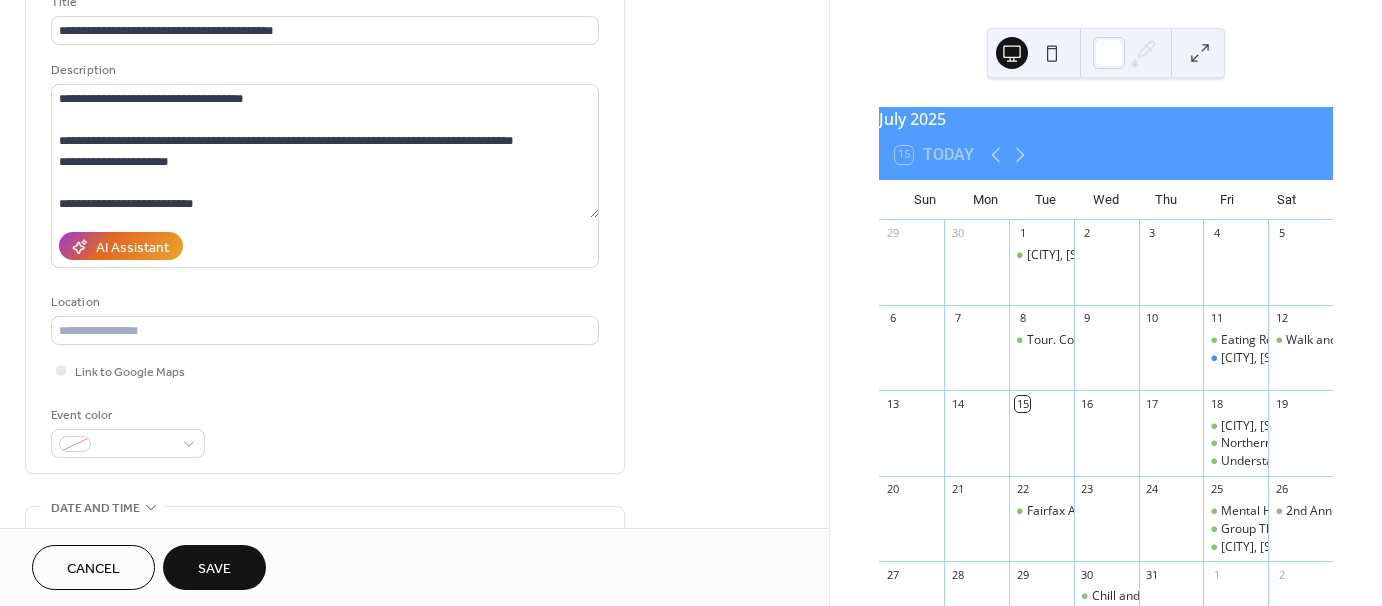 scroll, scrollTop: 100, scrollLeft: 0, axis: vertical 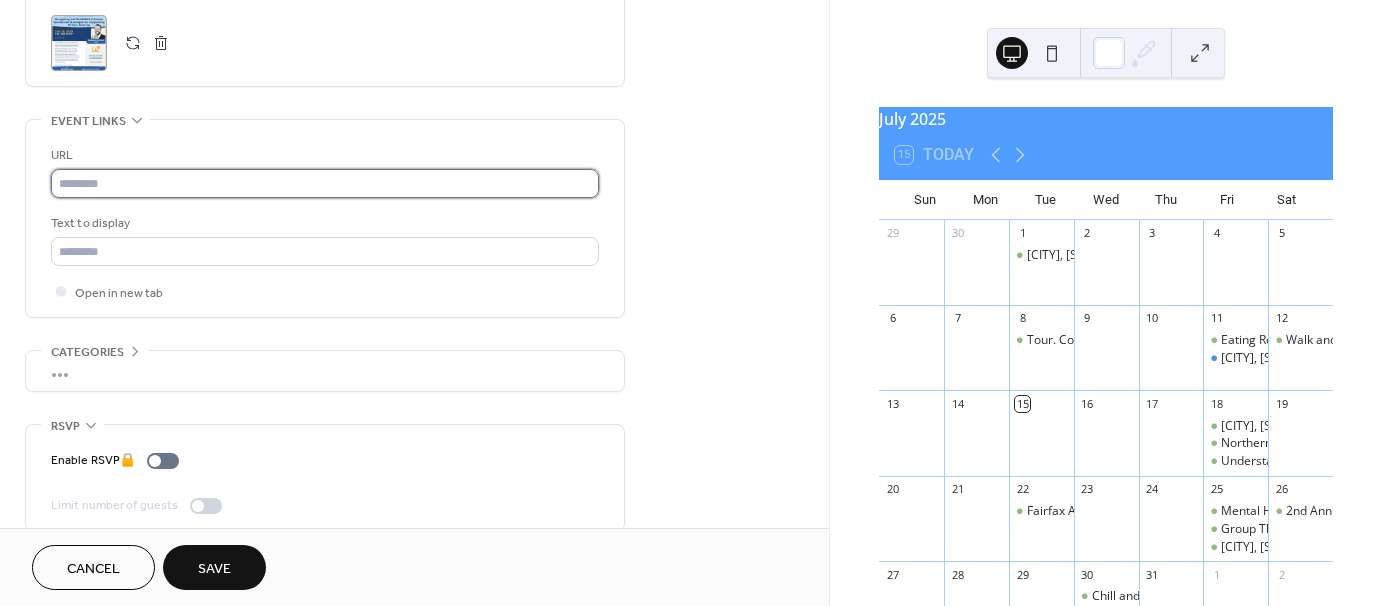 click at bounding box center (325, 183) 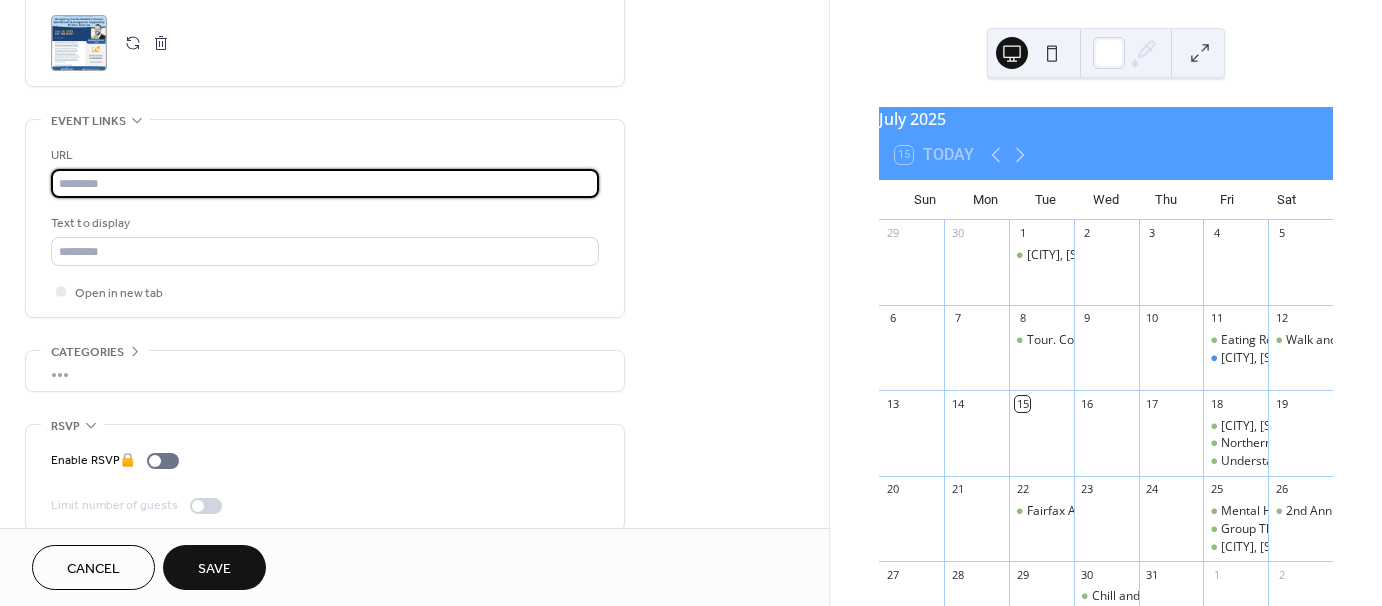 paste on "**********" 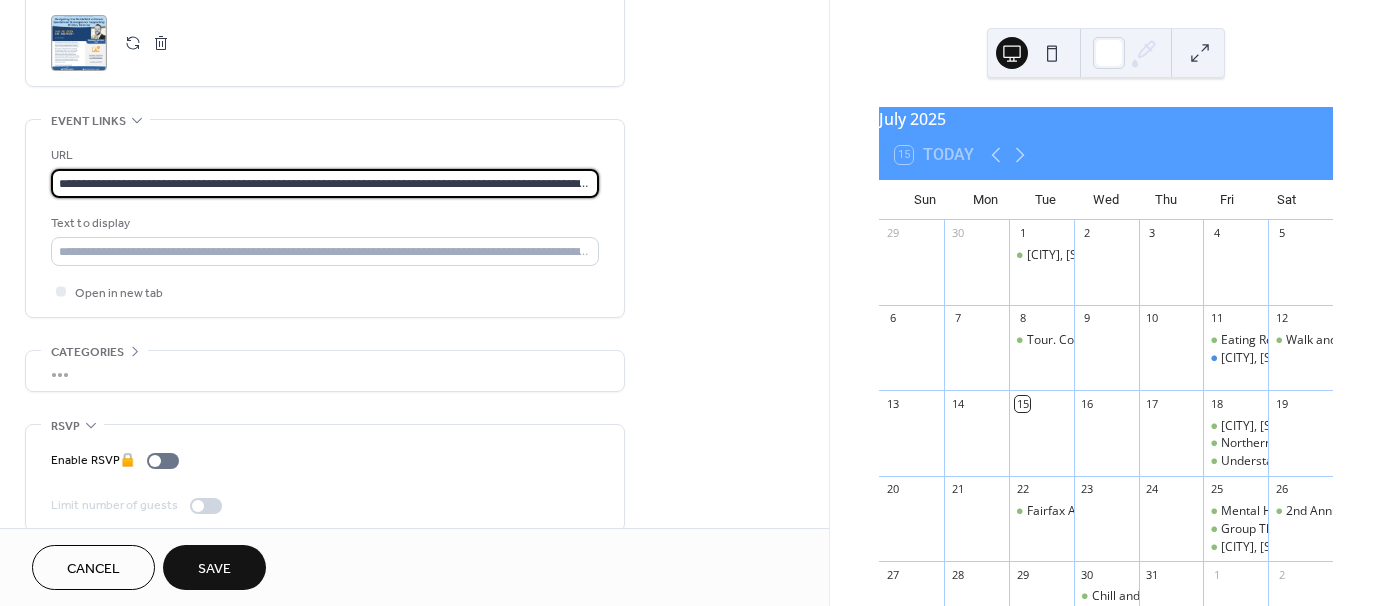 scroll, scrollTop: 0, scrollLeft: 55, axis: horizontal 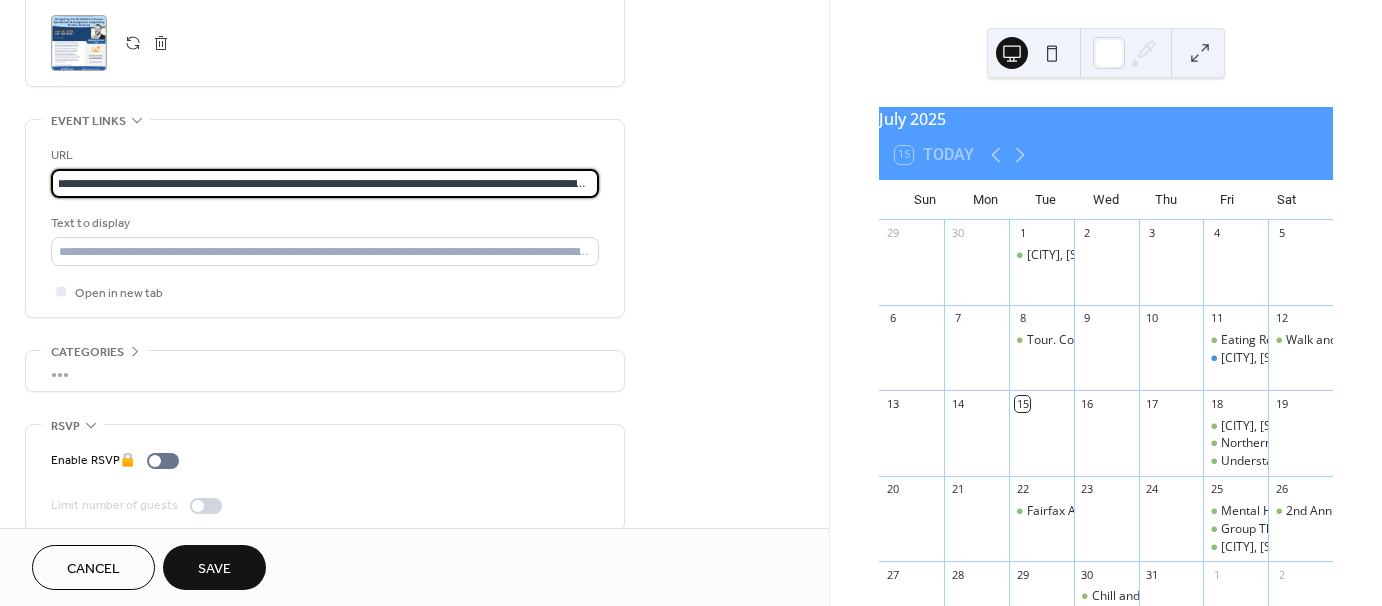 type on "**********" 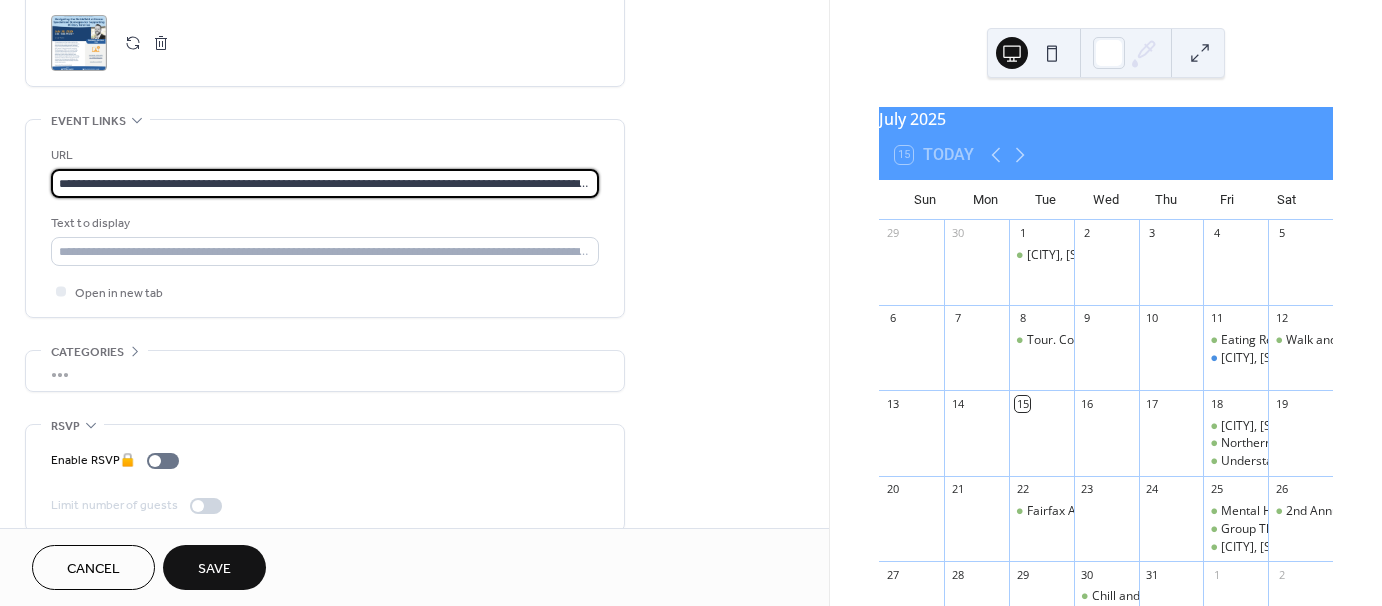 click on "**********" at bounding box center (414, -169) 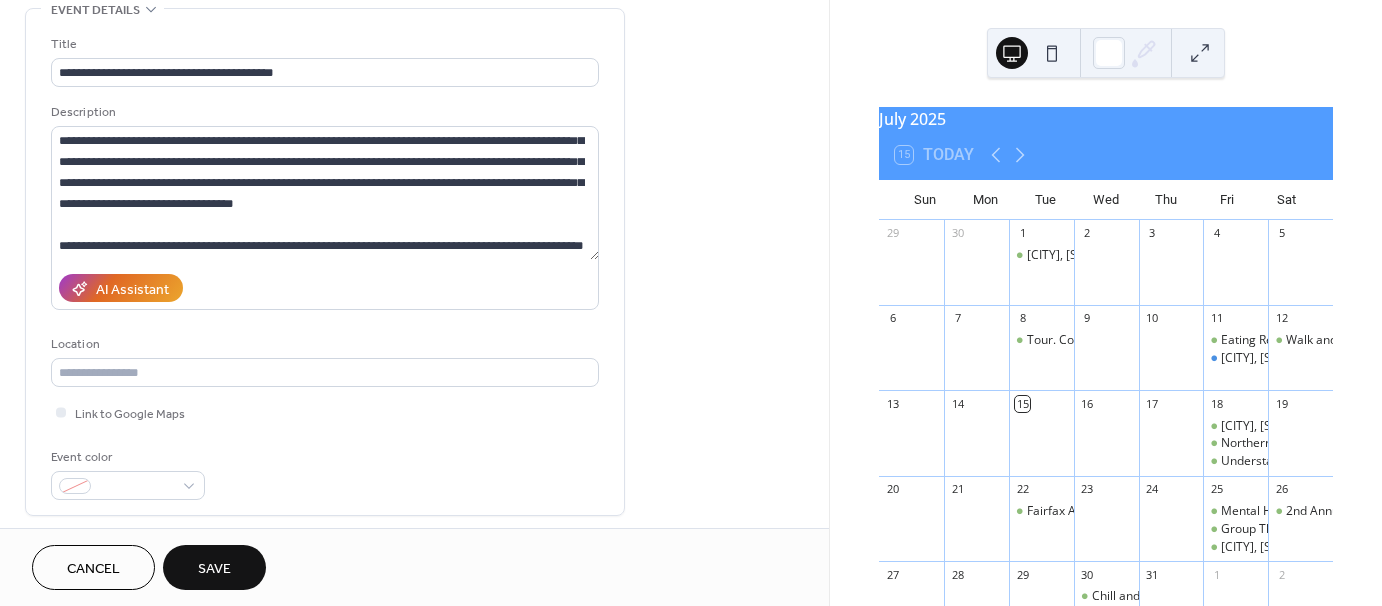 scroll, scrollTop: 100, scrollLeft: 0, axis: vertical 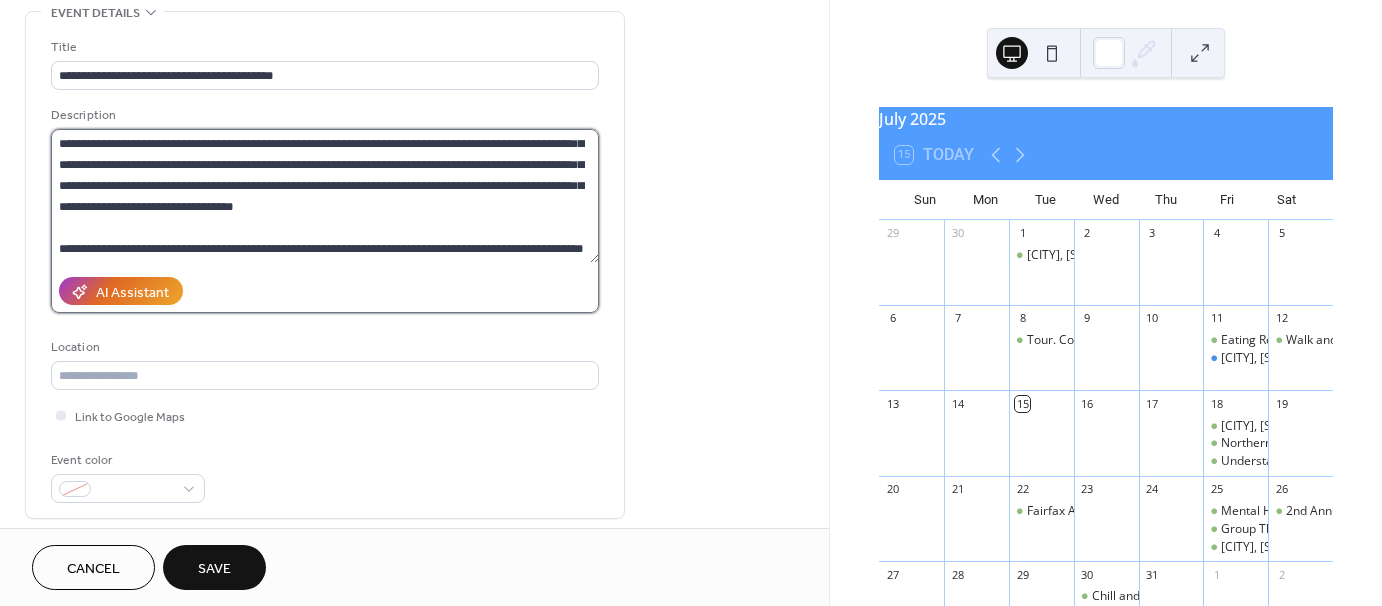 click on "**********" at bounding box center (325, 196) 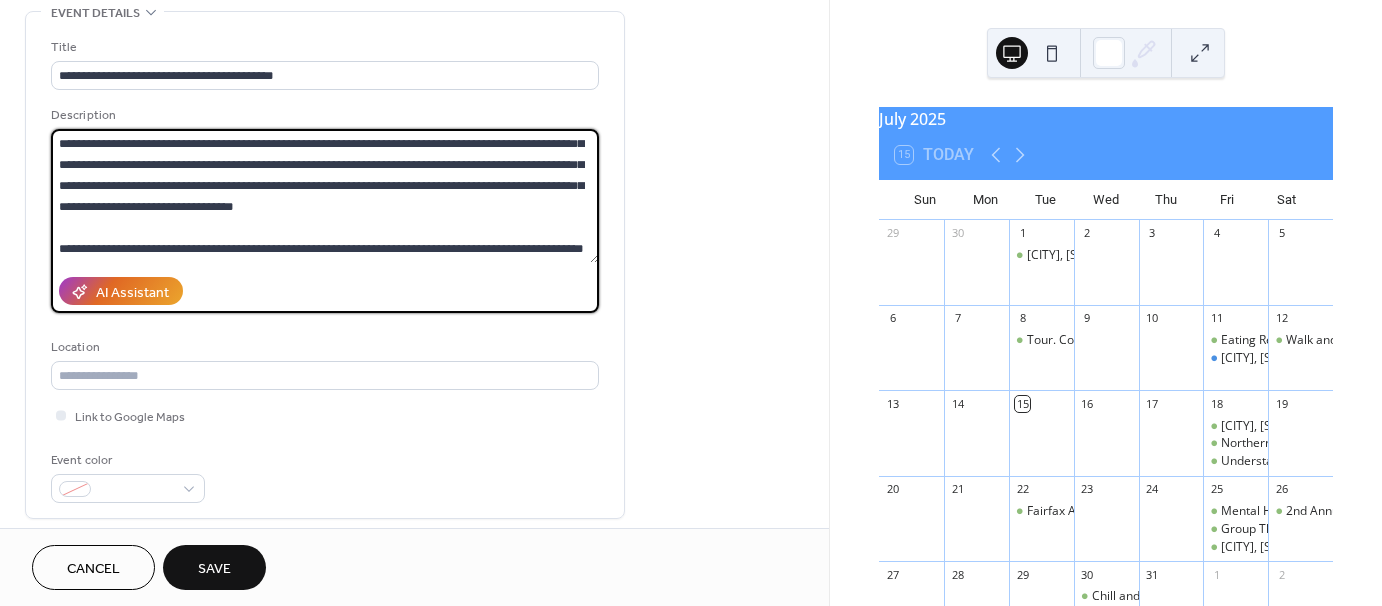 drag, startPoint x: 120, startPoint y: 251, endPoint x: 51, endPoint y: 236, distance: 70.61161 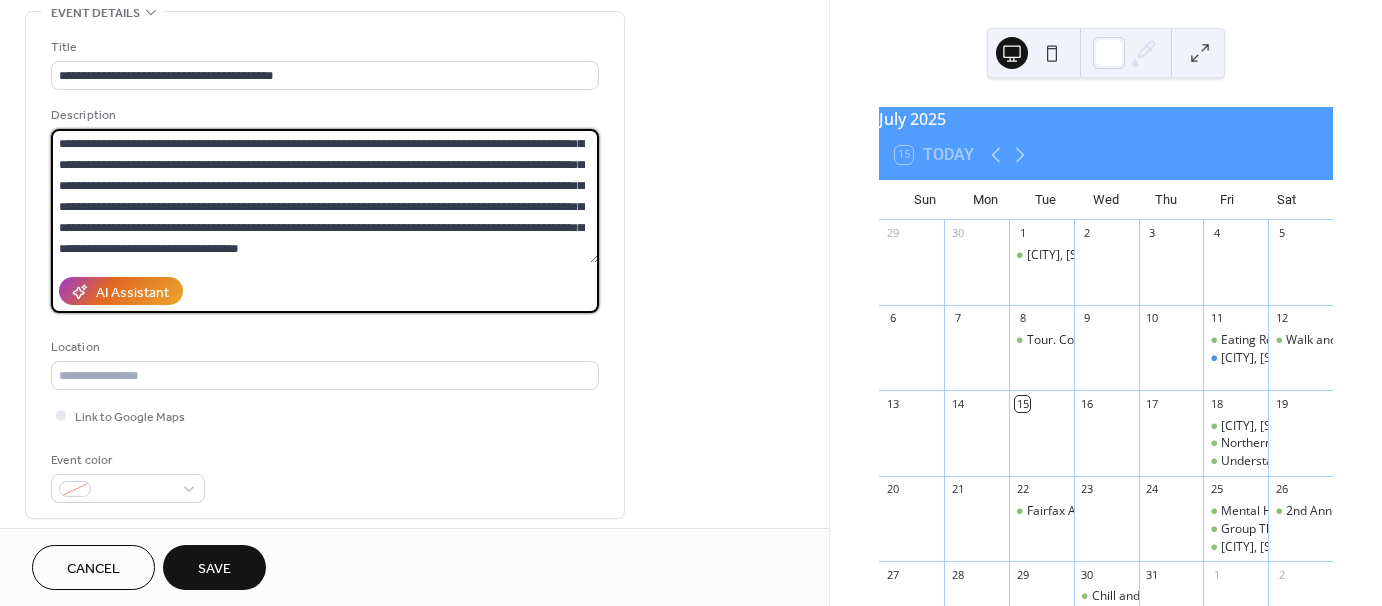 scroll, scrollTop: 209, scrollLeft: 0, axis: vertical 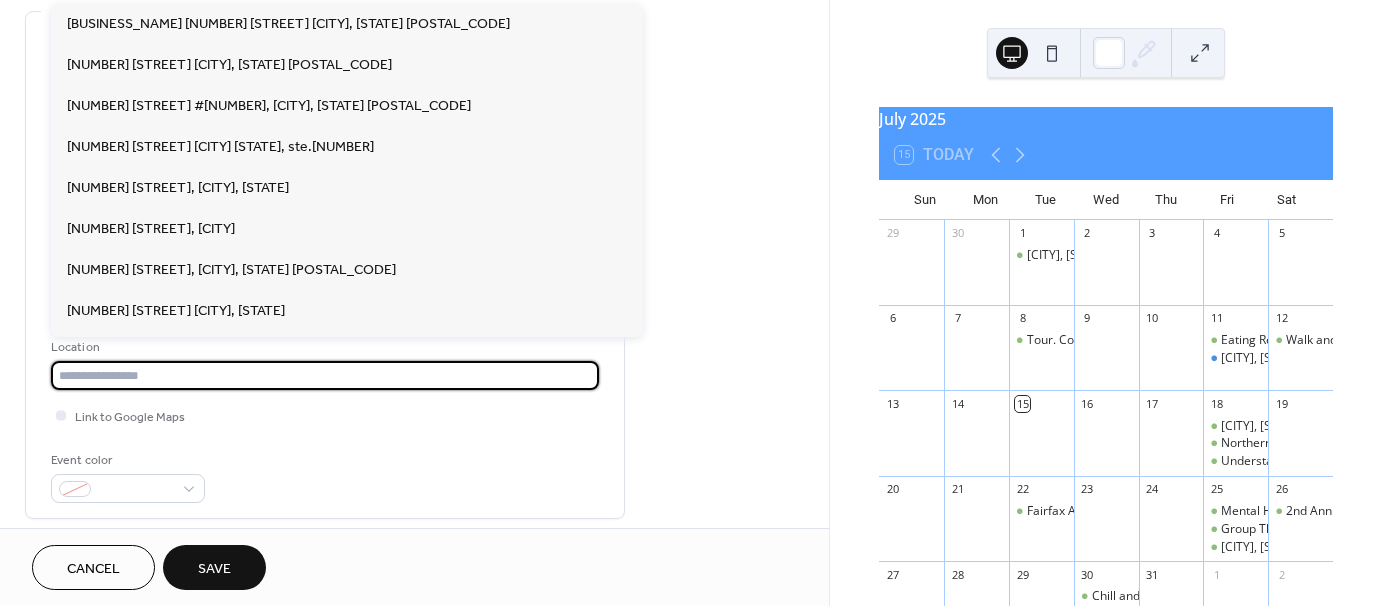 click at bounding box center (325, 375) 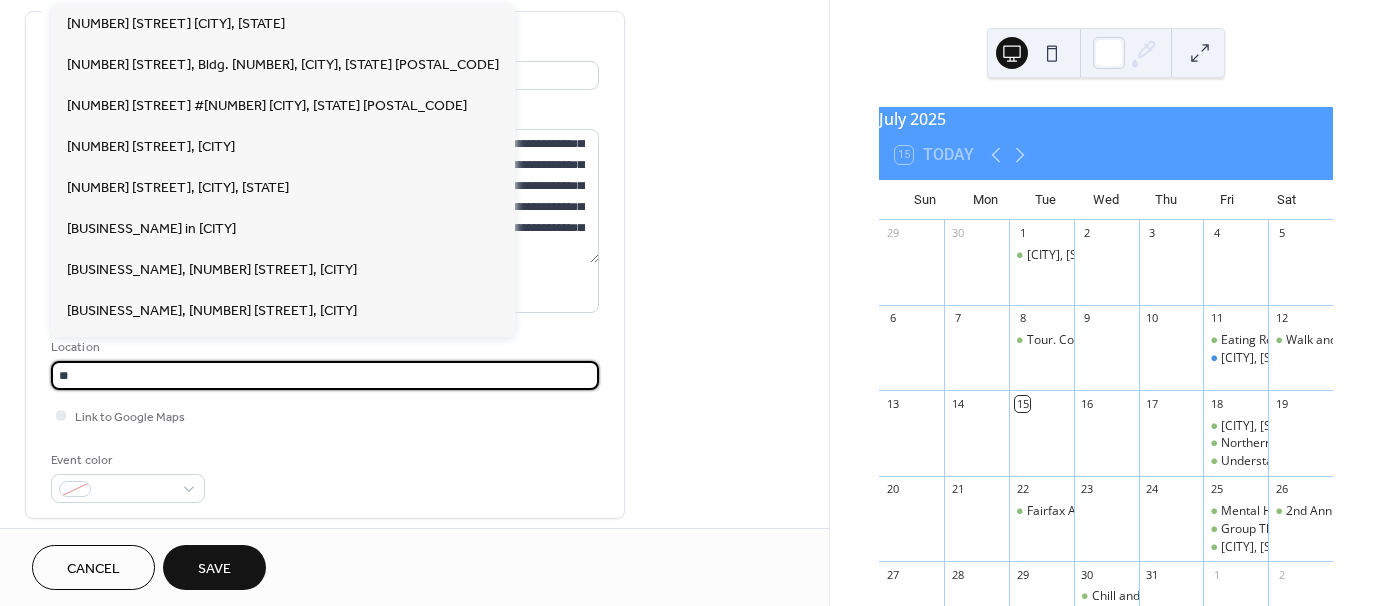 type on "*" 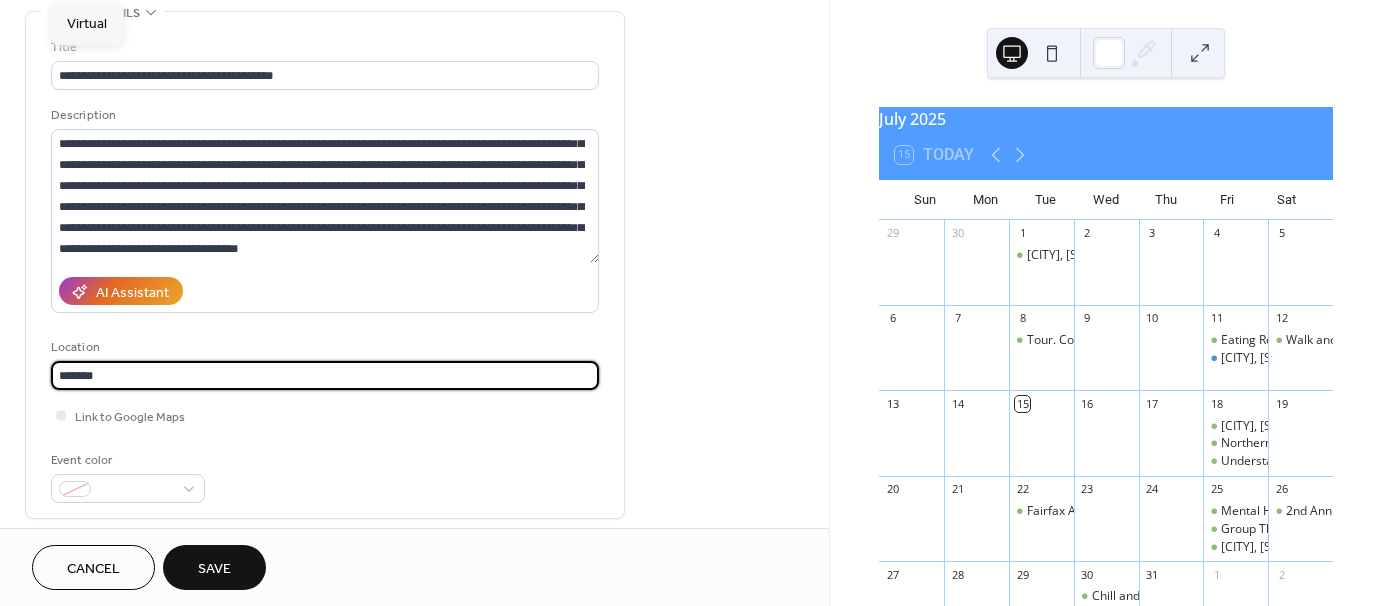 type on "*******" 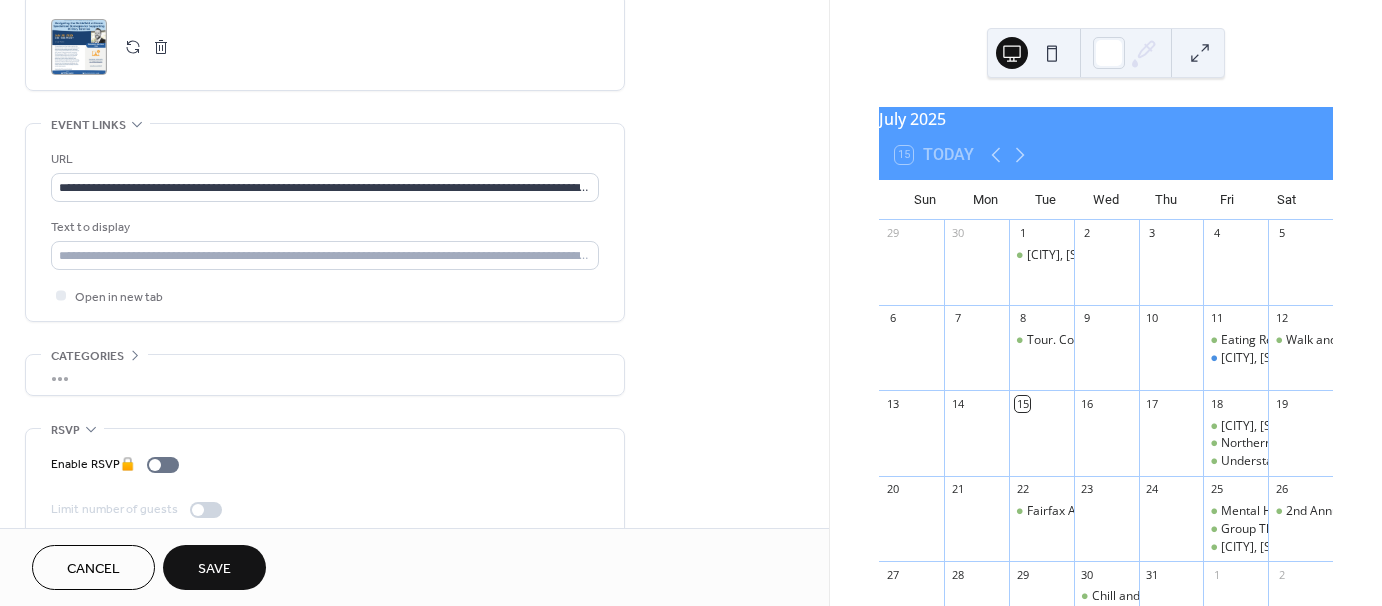 scroll, scrollTop: 1020, scrollLeft: 0, axis: vertical 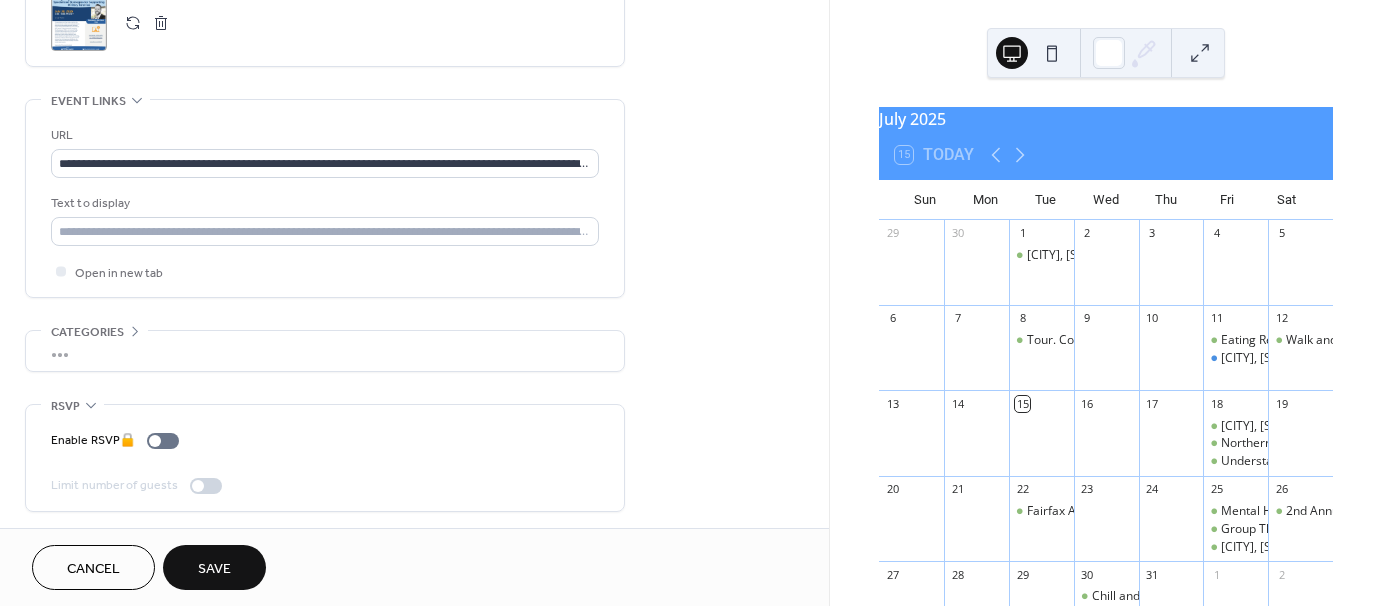 click on "Save" at bounding box center [214, 567] 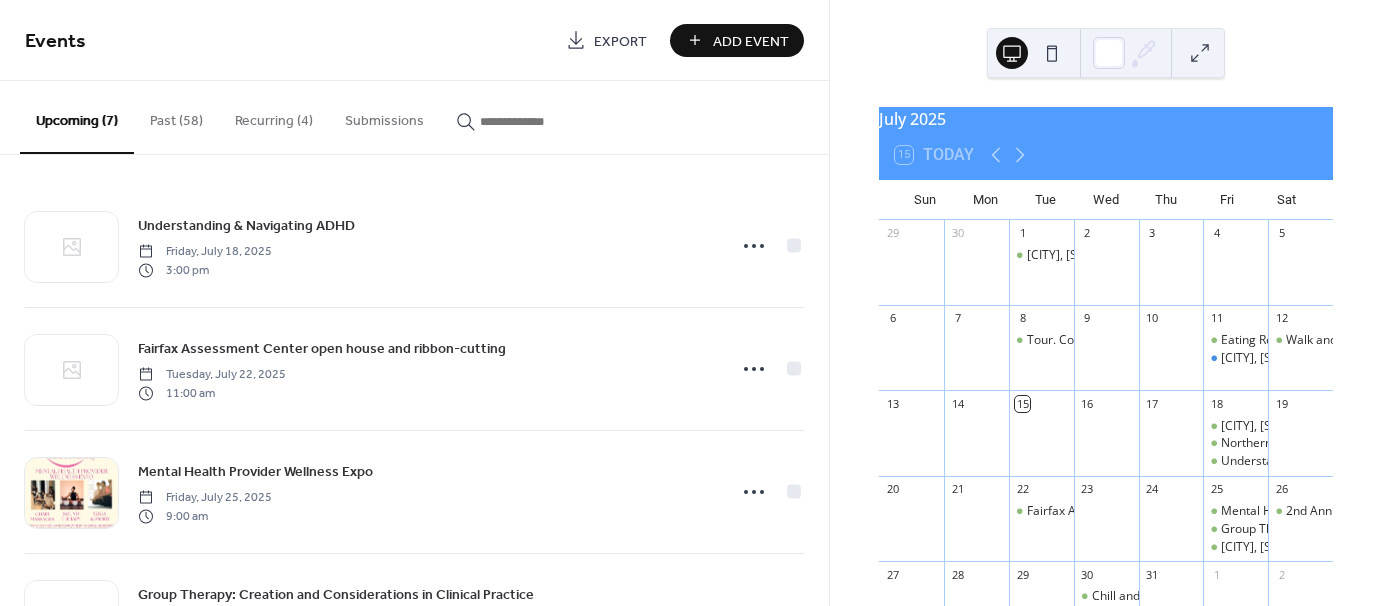 click on "Add Event" at bounding box center (751, 41) 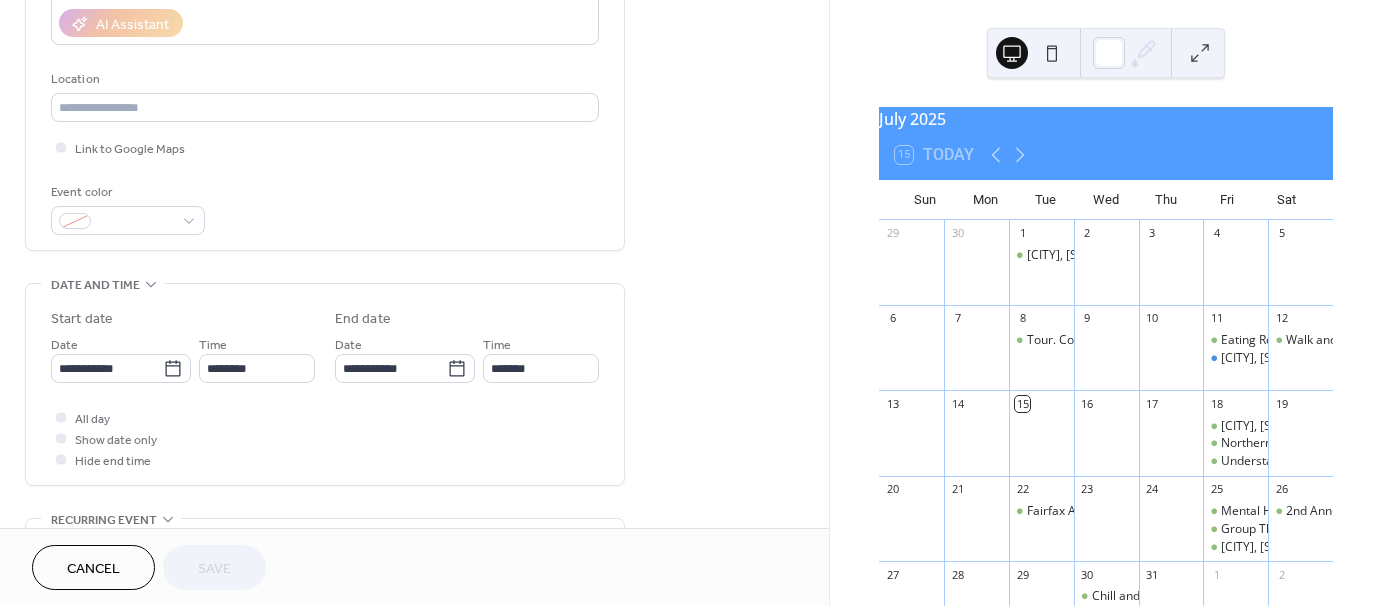scroll, scrollTop: 400, scrollLeft: 0, axis: vertical 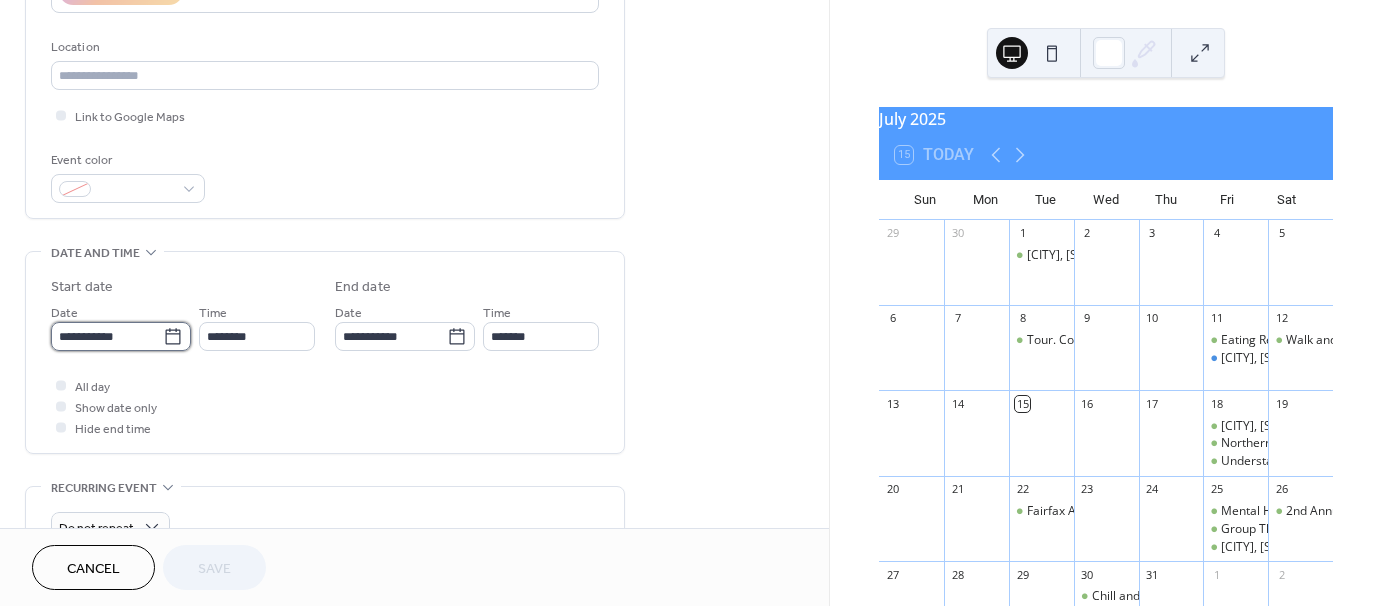 click on "**********" at bounding box center (107, 336) 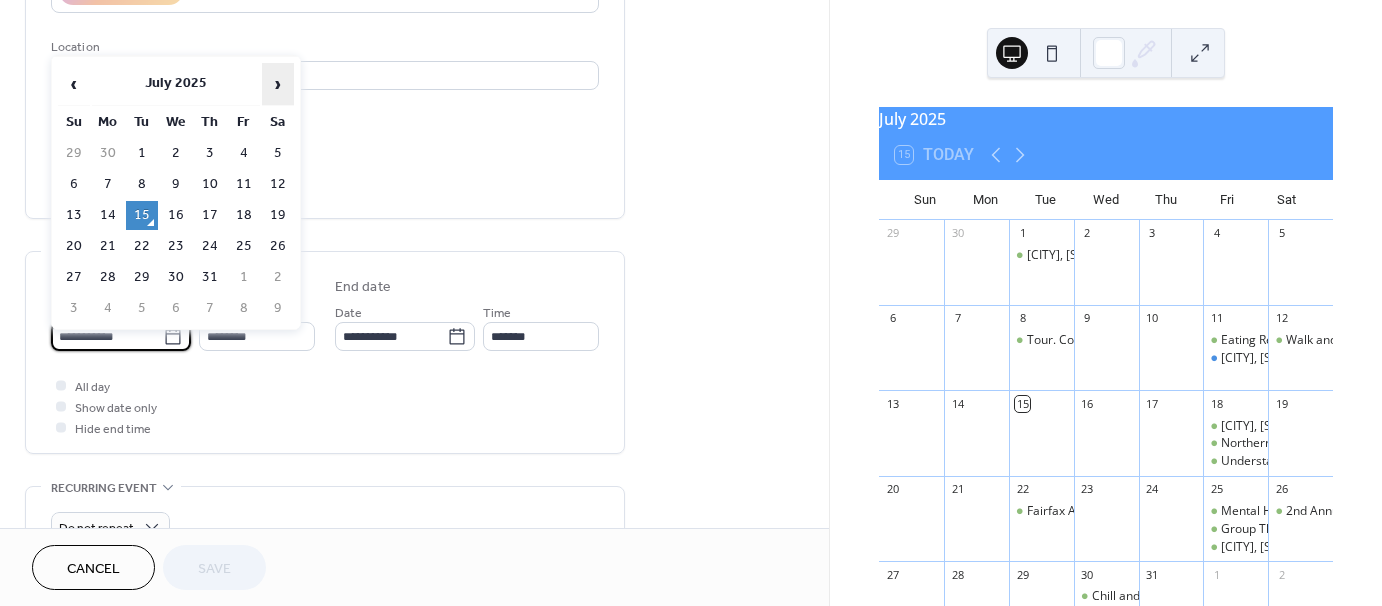 click on "›" at bounding box center [278, 84] 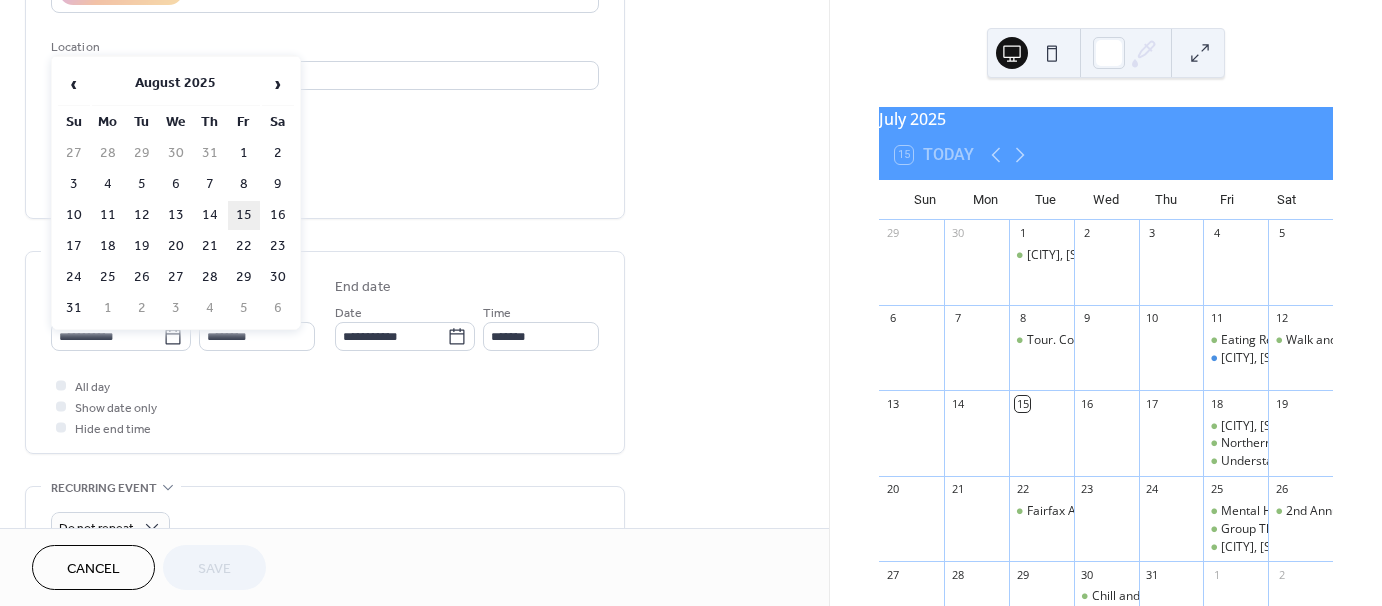 click on "15" at bounding box center (244, 215) 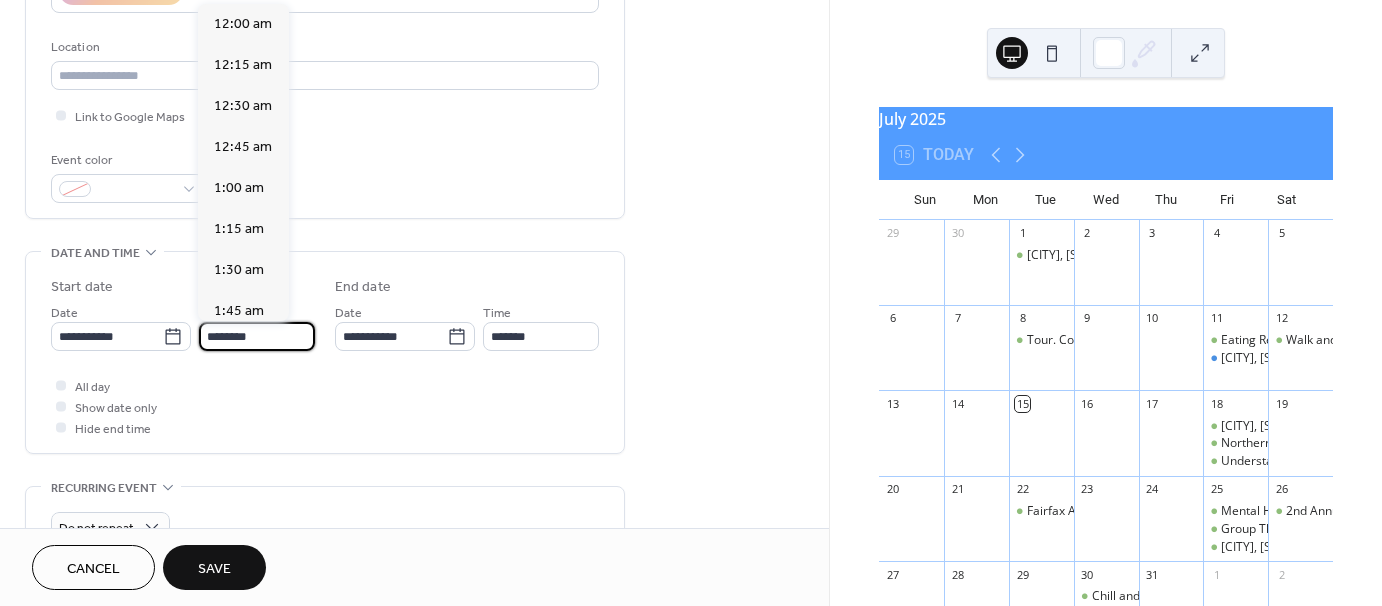 click on "********" at bounding box center (257, 336) 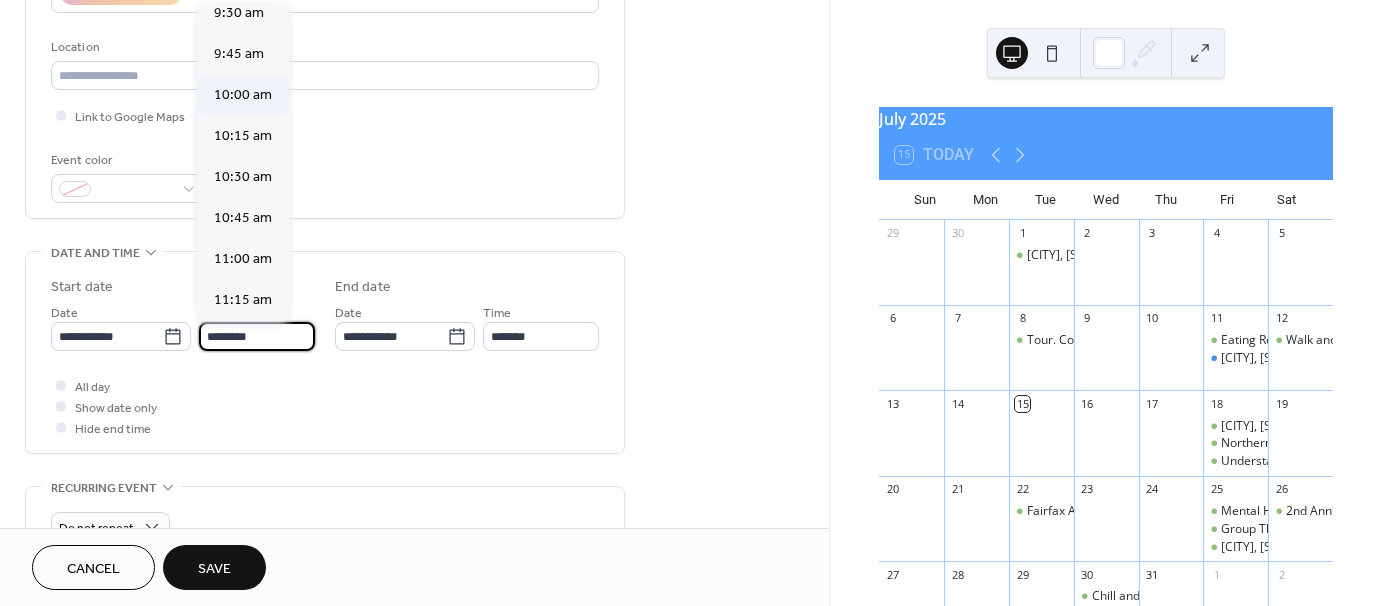 scroll, scrollTop: 1568, scrollLeft: 0, axis: vertical 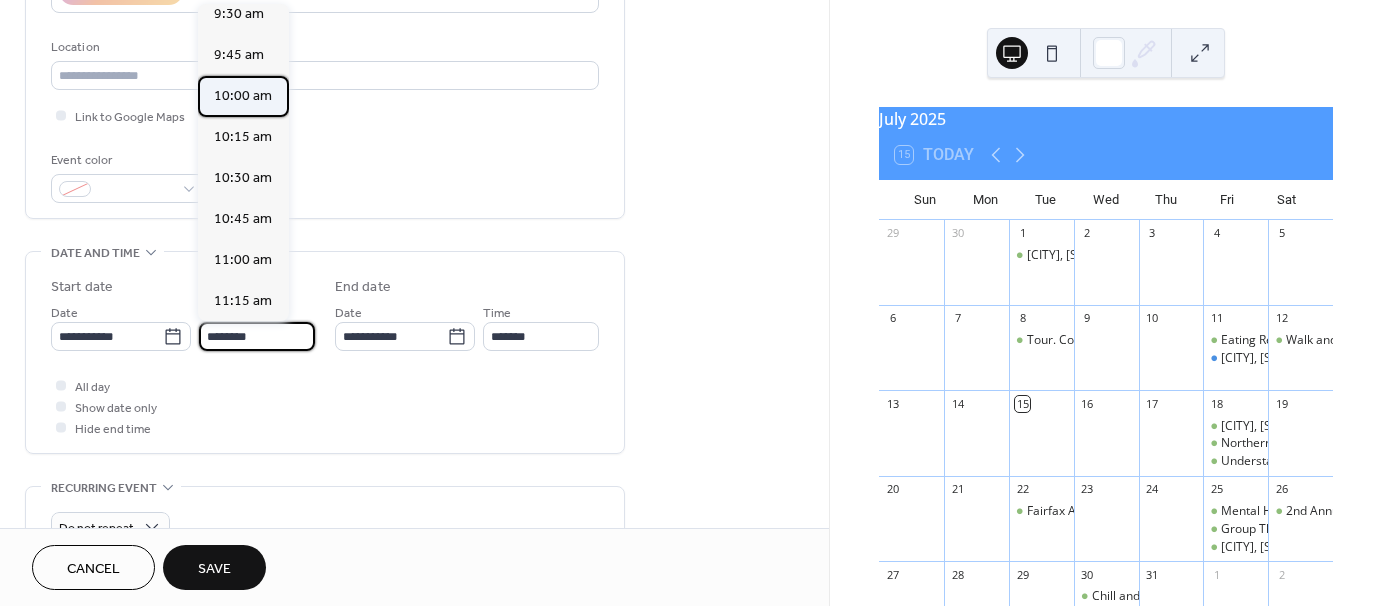 click on "10:00 am" at bounding box center (243, 96) 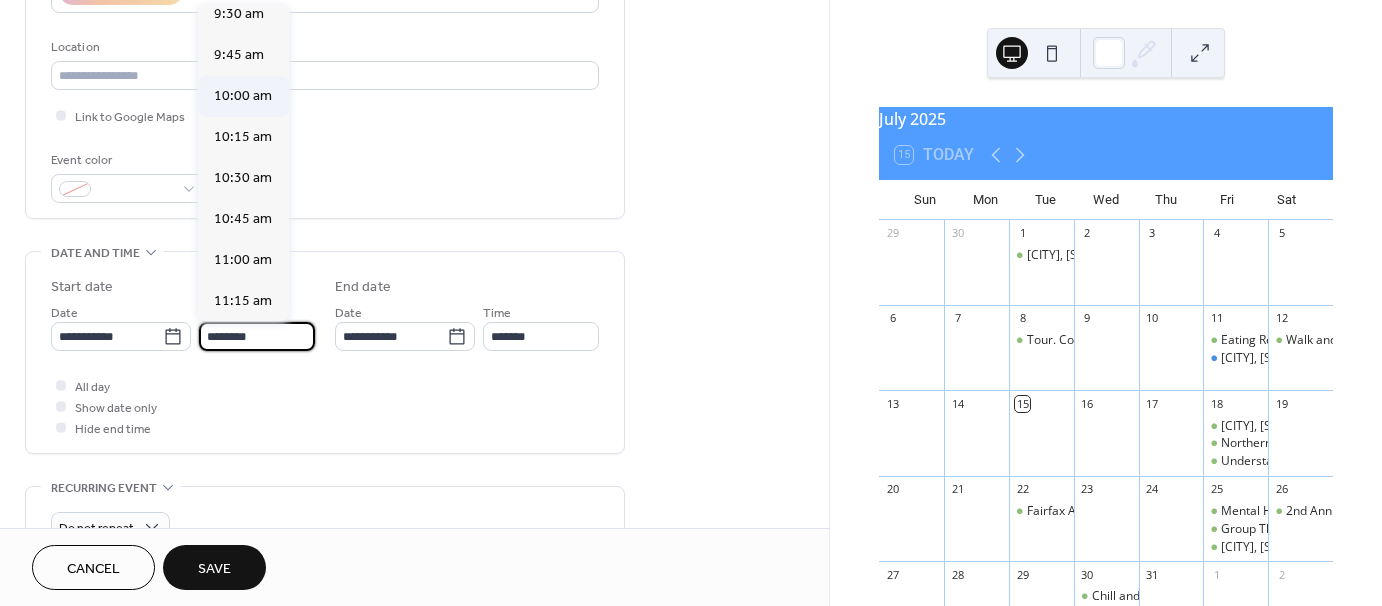 type on "********" 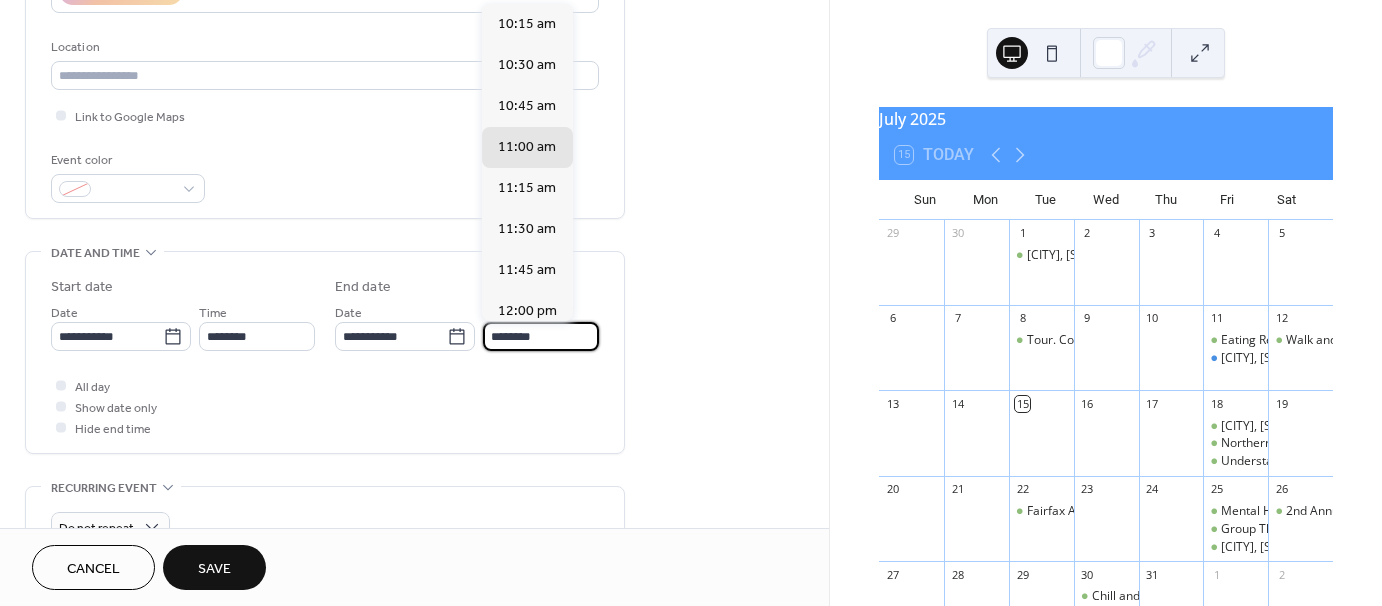 click on "********" at bounding box center [541, 336] 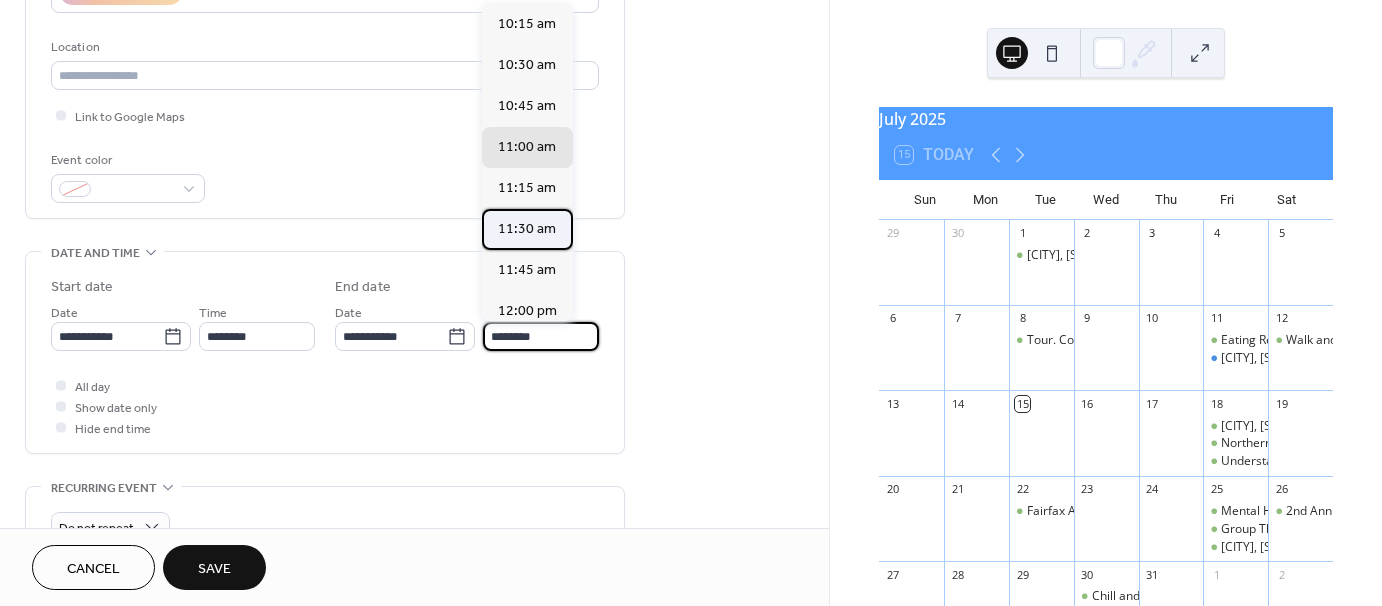 click on "11:30 am" at bounding box center (527, 229) 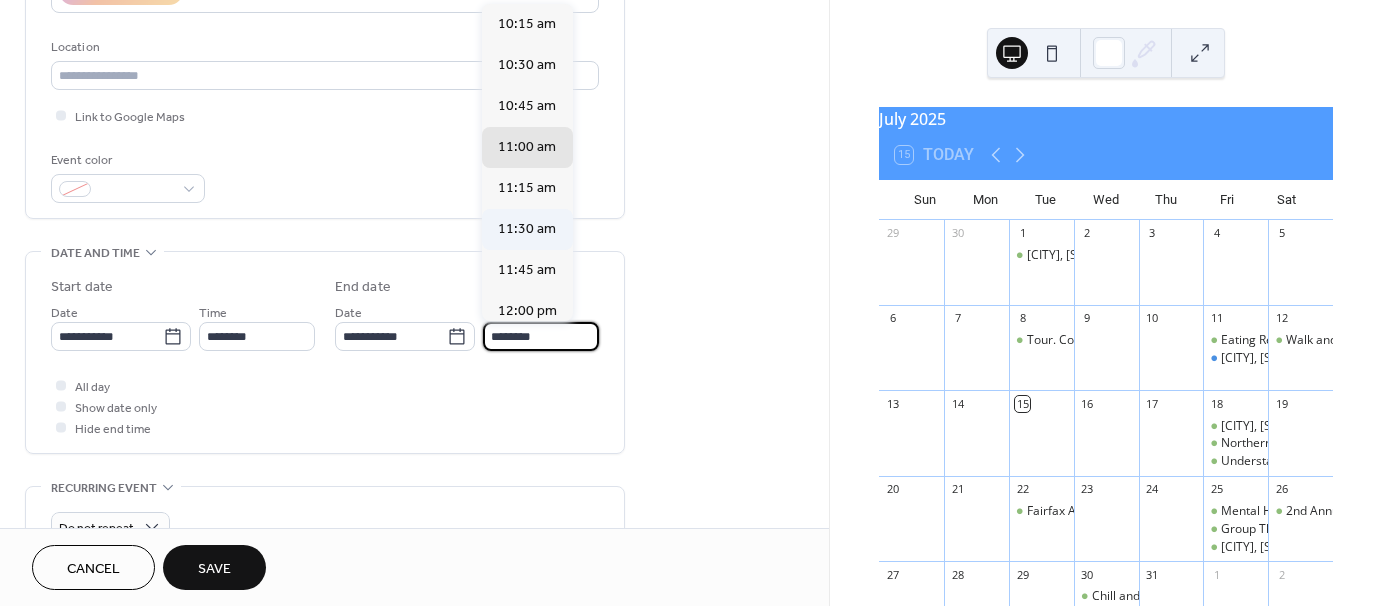 type on "********" 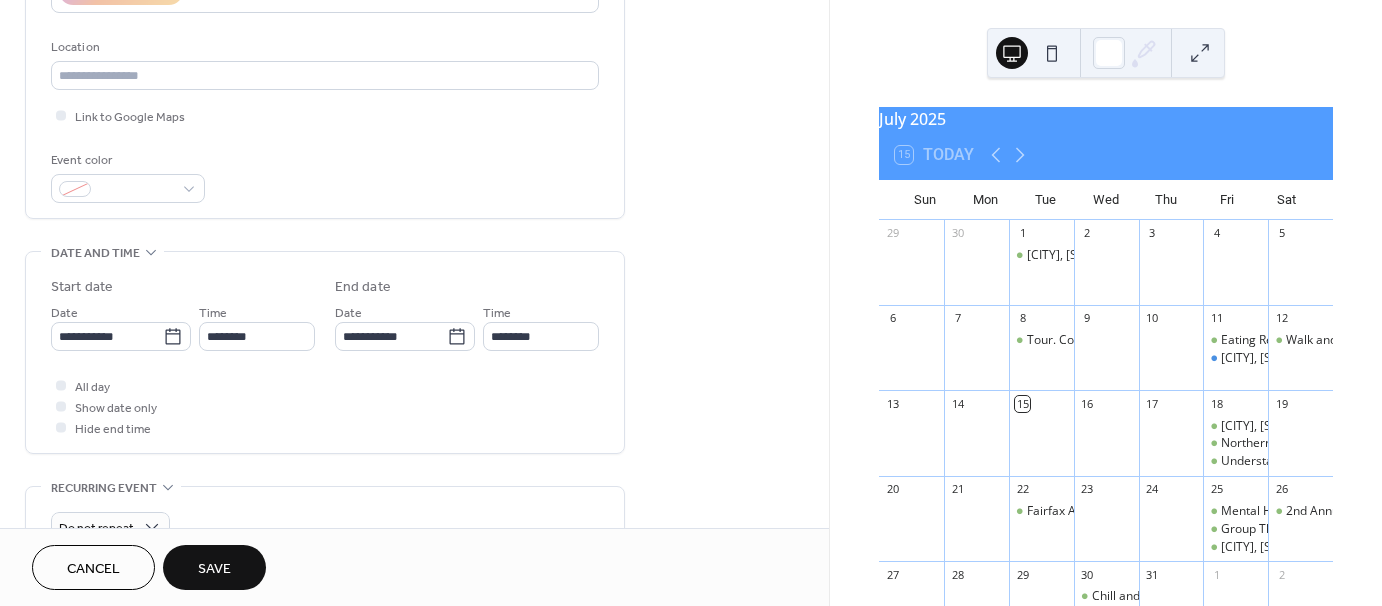 click on "Event color" at bounding box center [325, 176] 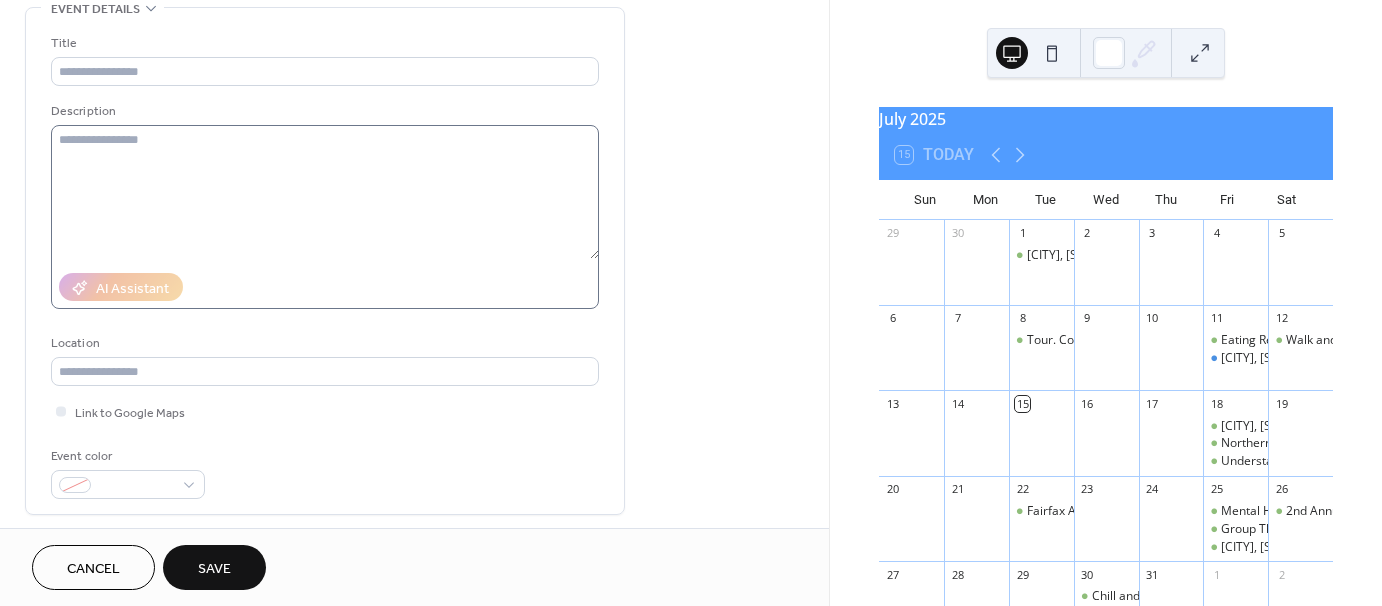 scroll, scrollTop: 100, scrollLeft: 0, axis: vertical 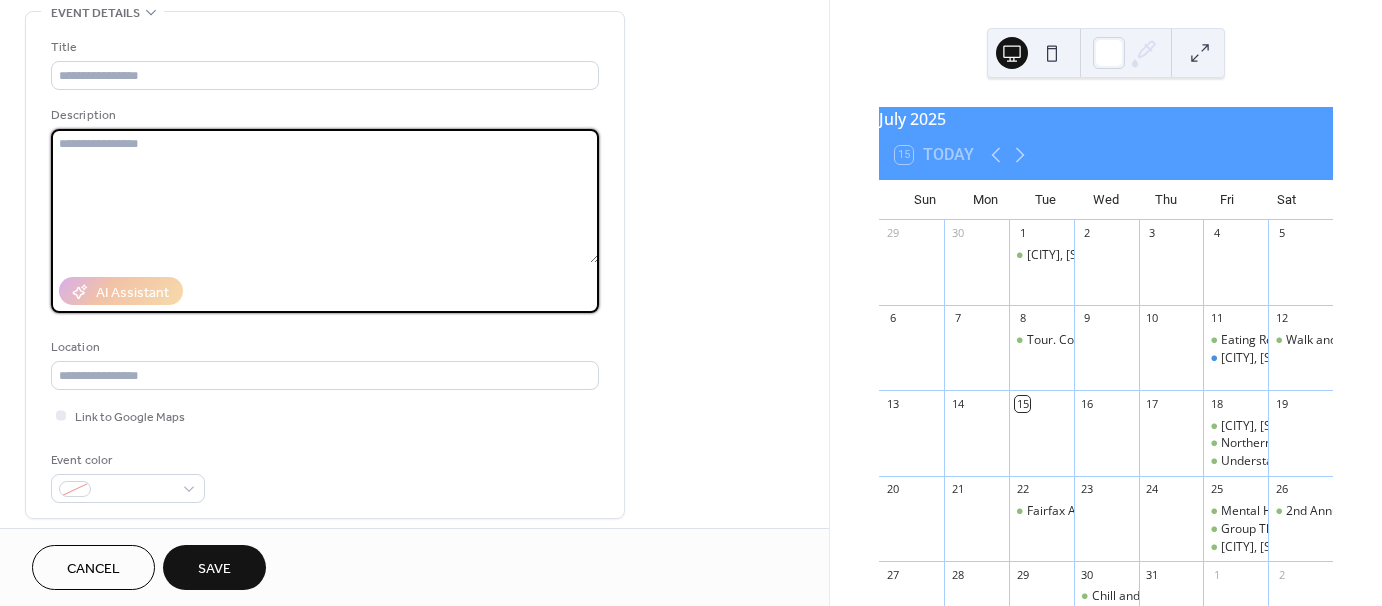 click at bounding box center [325, 196] 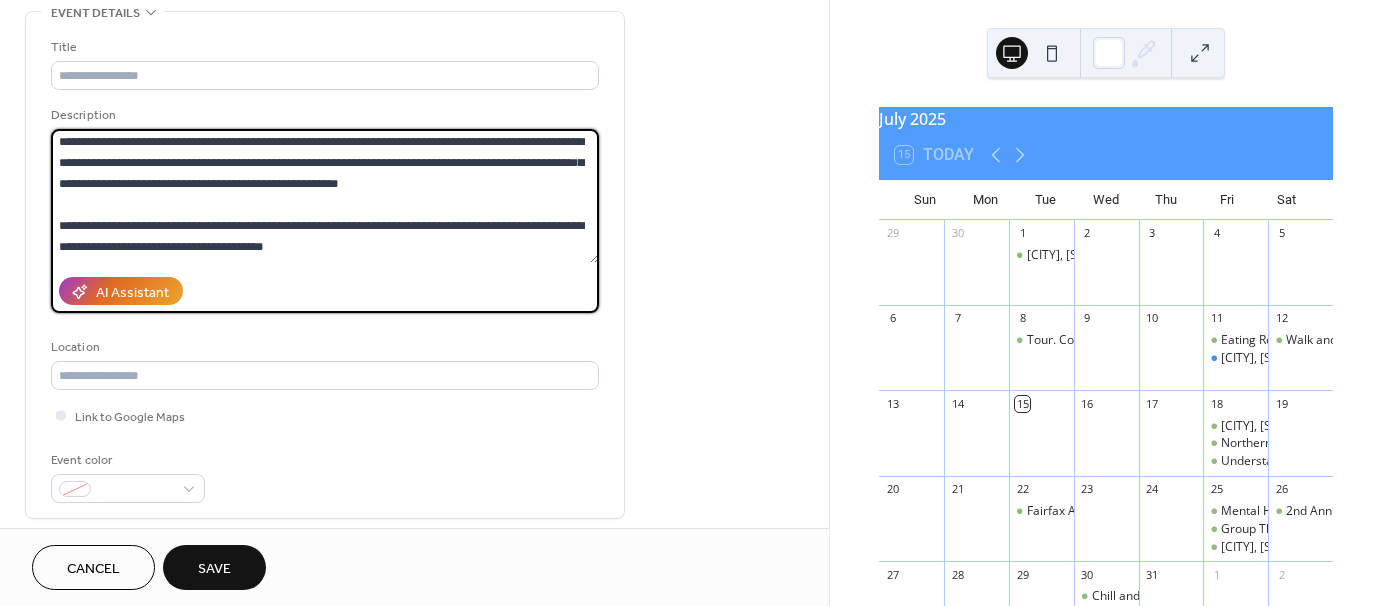 scroll, scrollTop: 0, scrollLeft: 0, axis: both 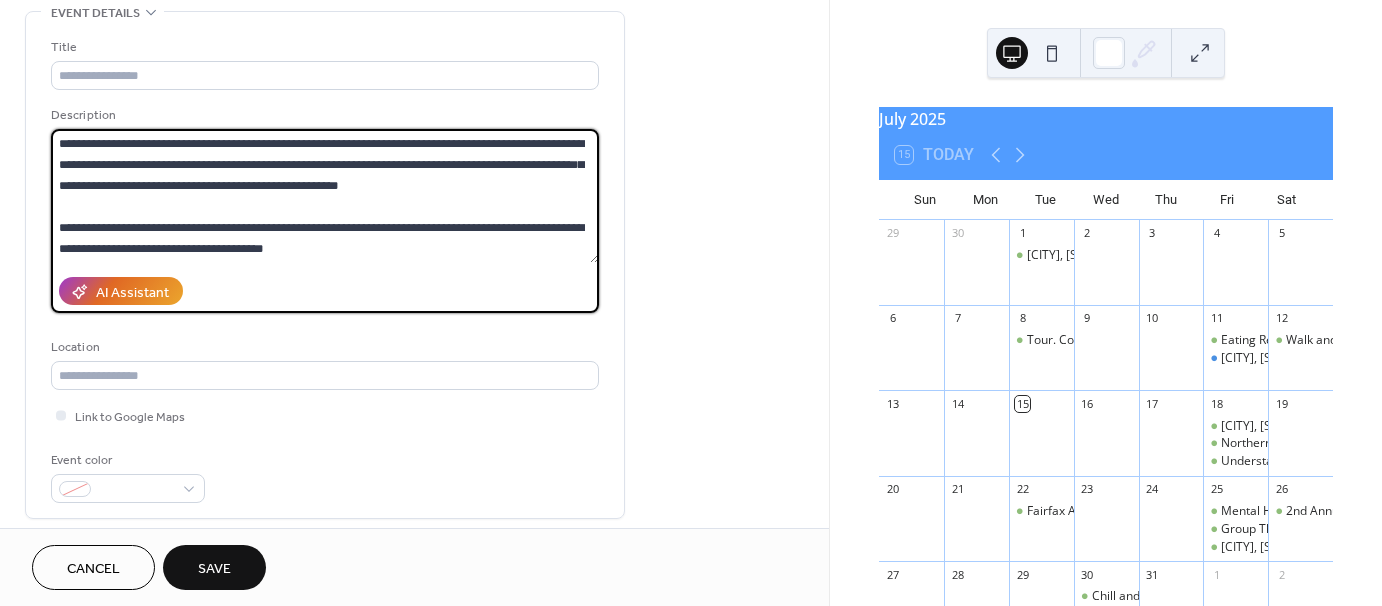 drag, startPoint x: 276, startPoint y: 227, endPoint x: 132, endPoint y: 237, distance: 144.3468 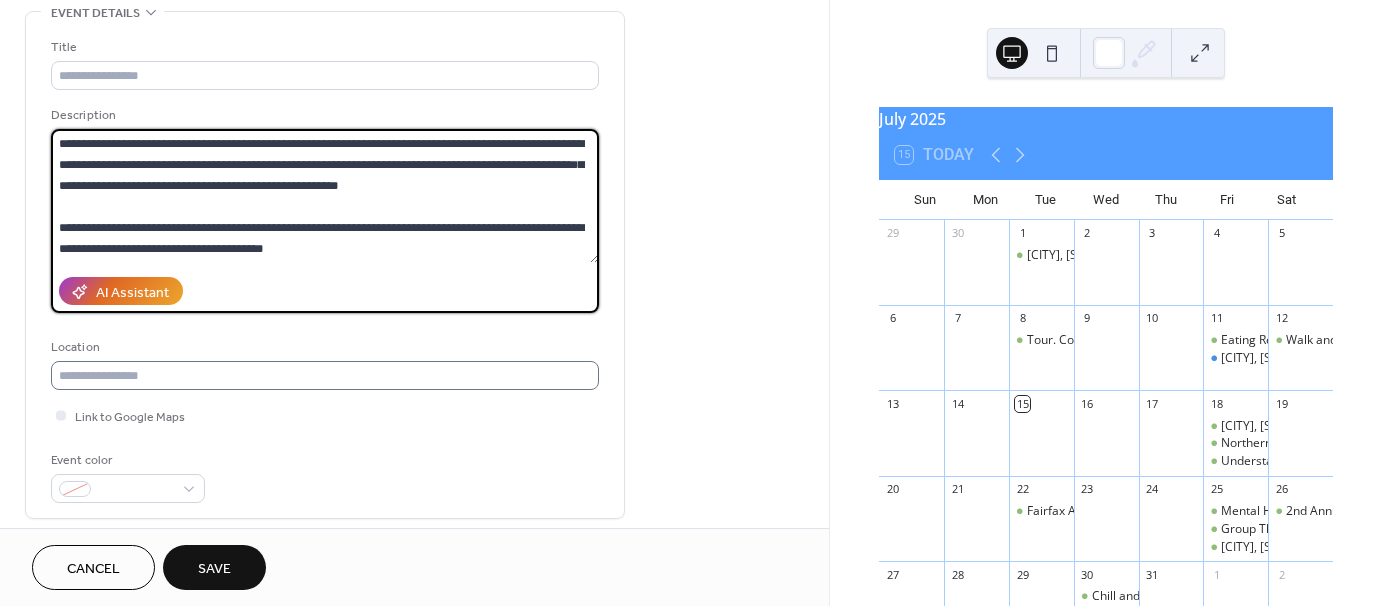 type on "**********" 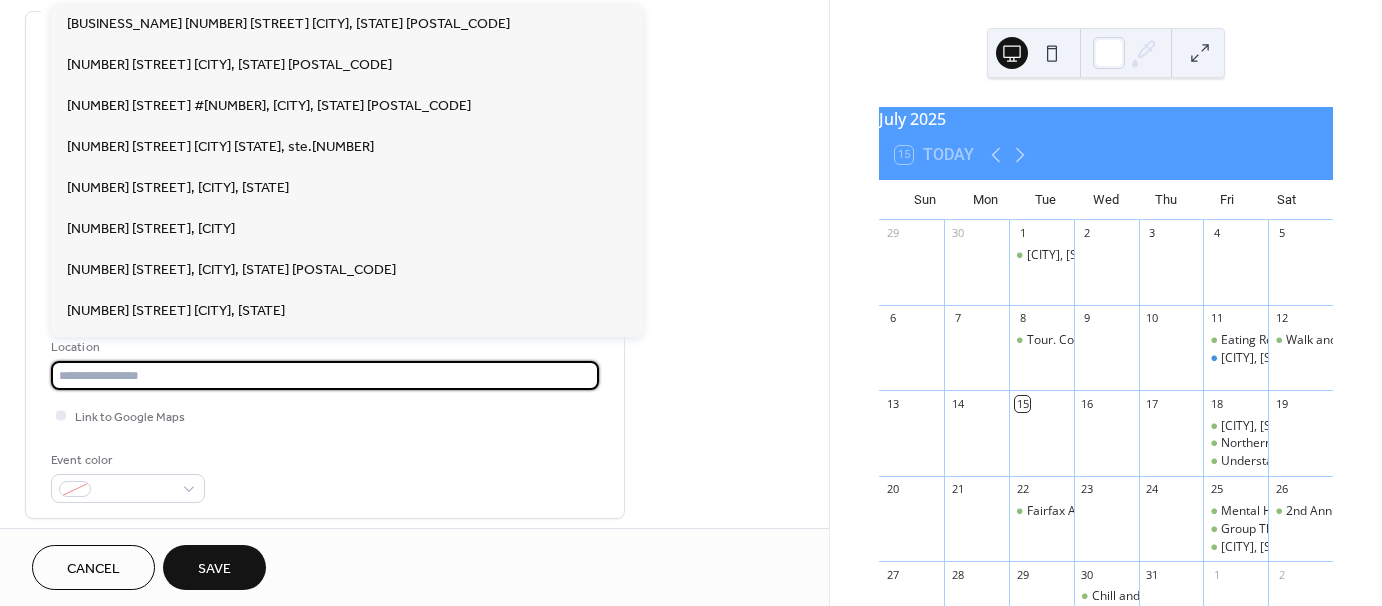click at bounding box center [325, 375] 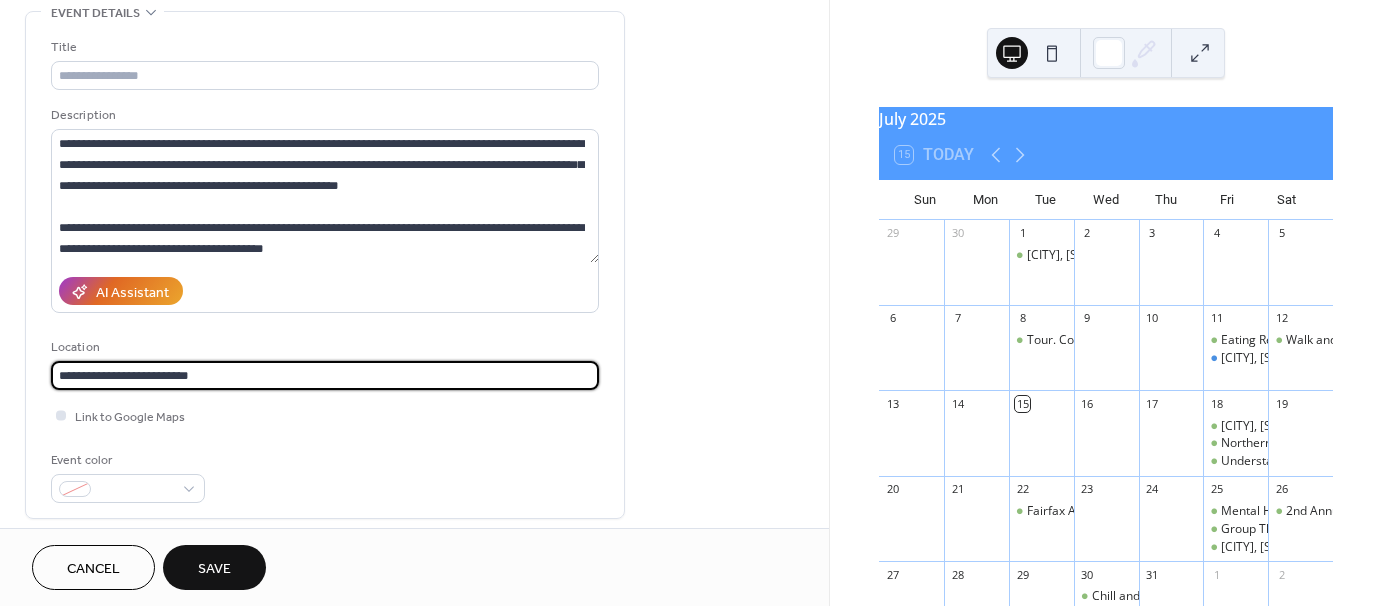type on "**********" 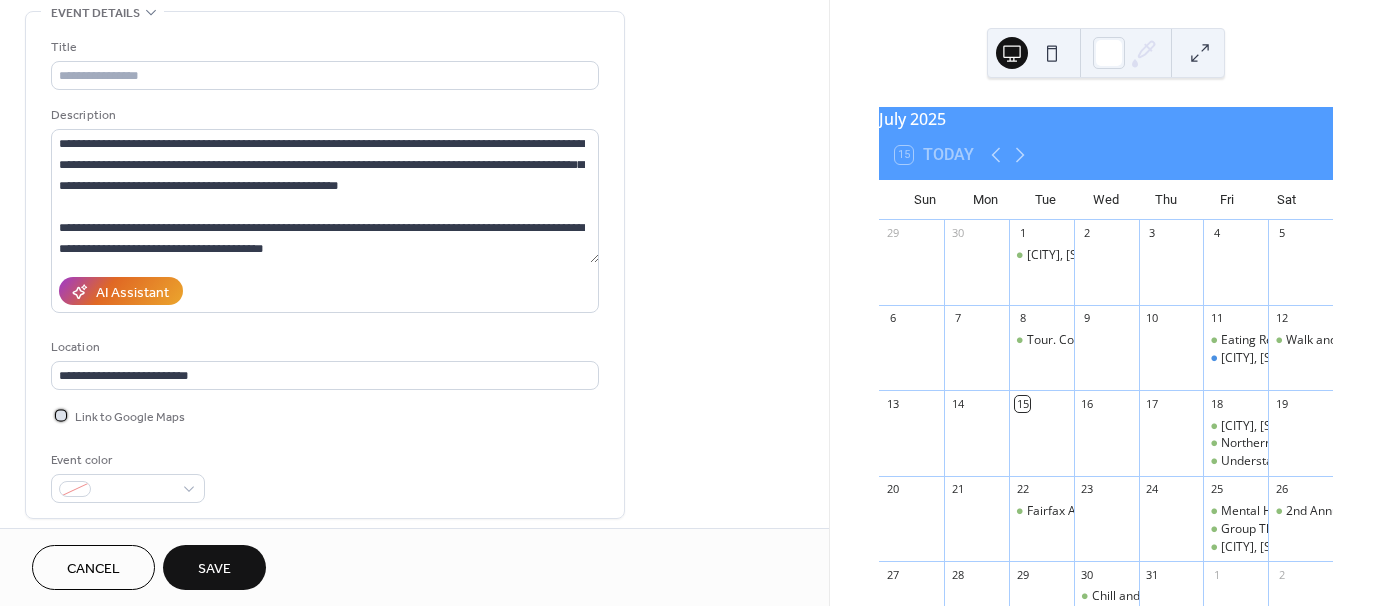 click at bounding box center (61, 415) 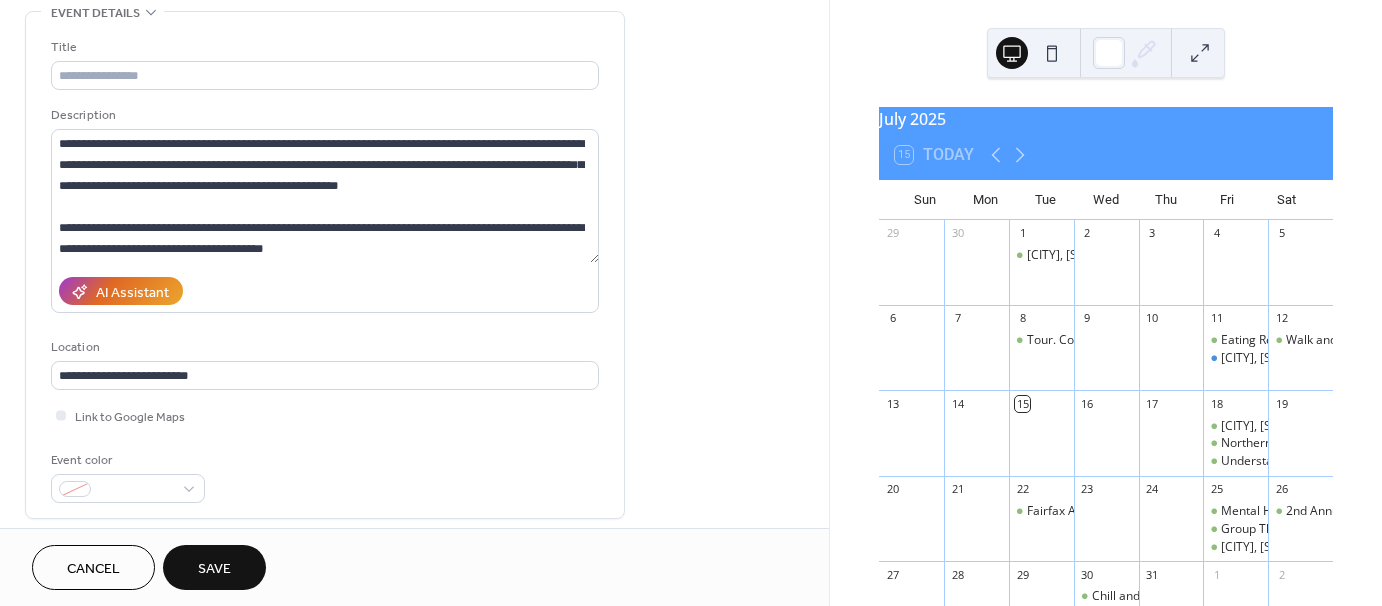 click on "**********" at bounding box center (414, 731) 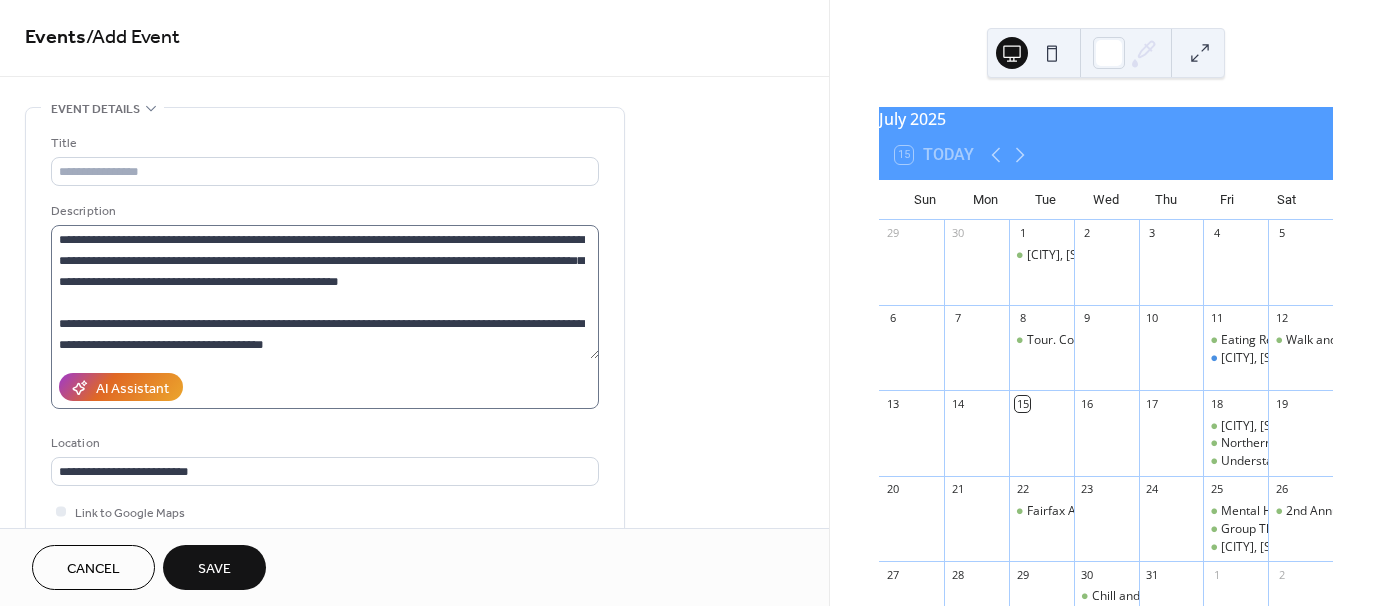 scroll, scrollTop: 0, scrollLeft: 0, axis: both 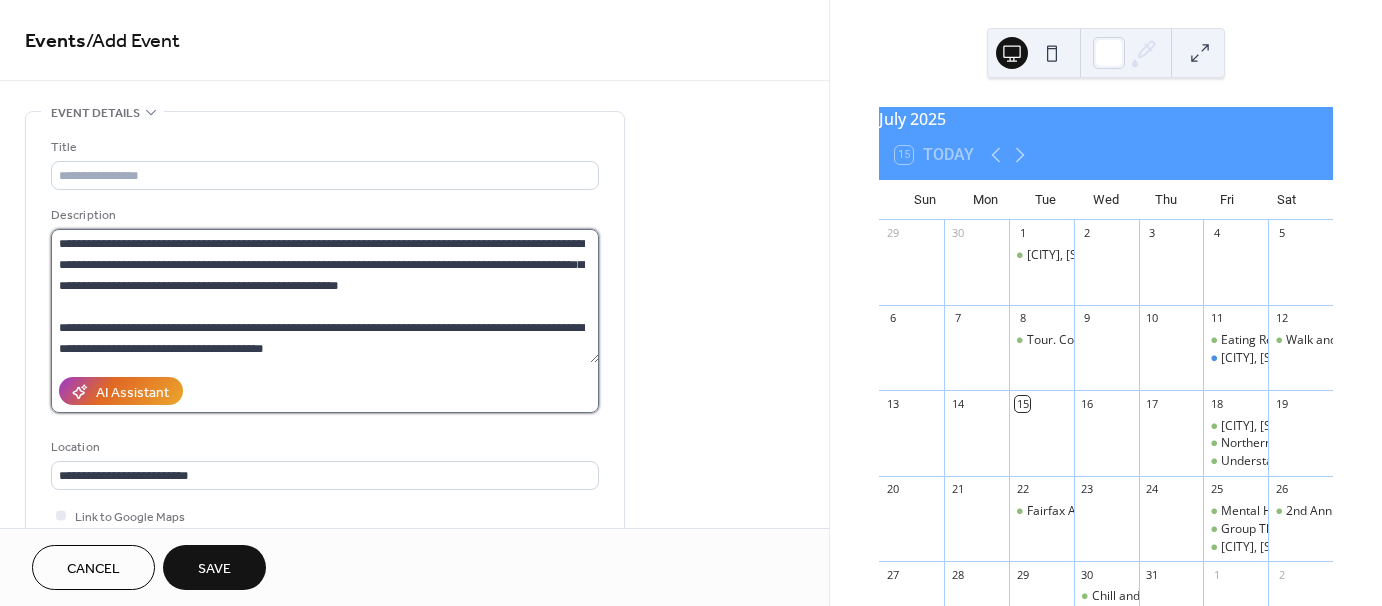 click on "**********" at bounding box center [325, 296] 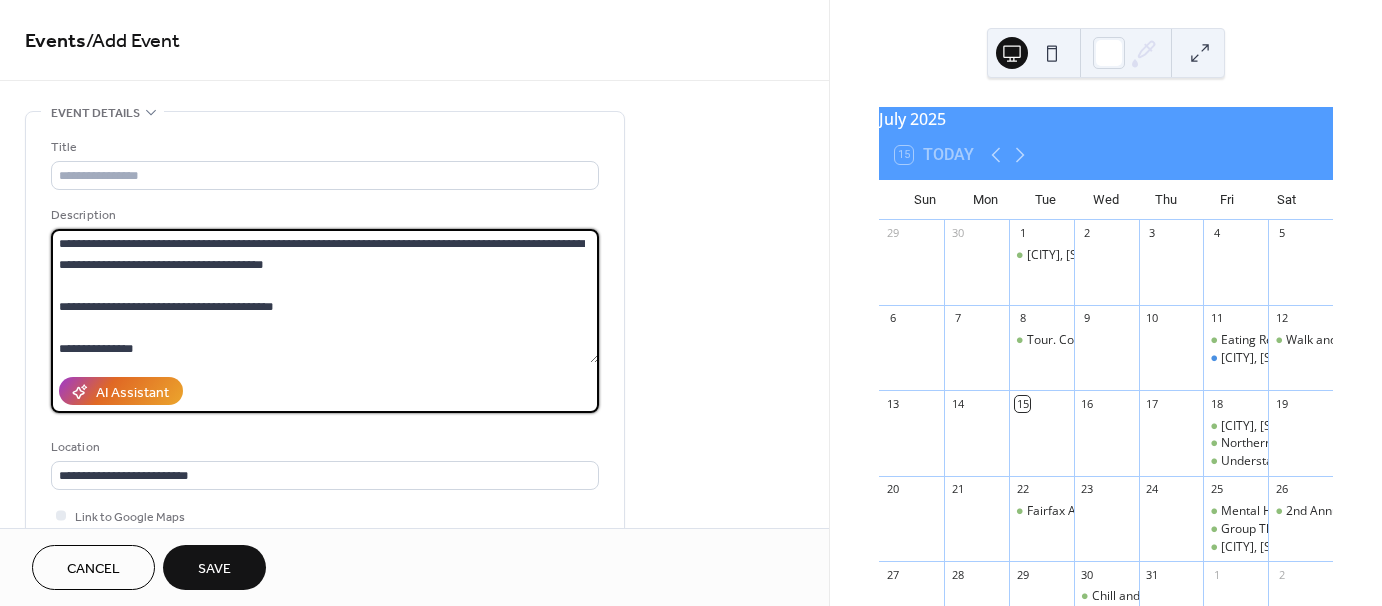 scroll, scrollTop: 0, scrollLeft: 0, axis: both 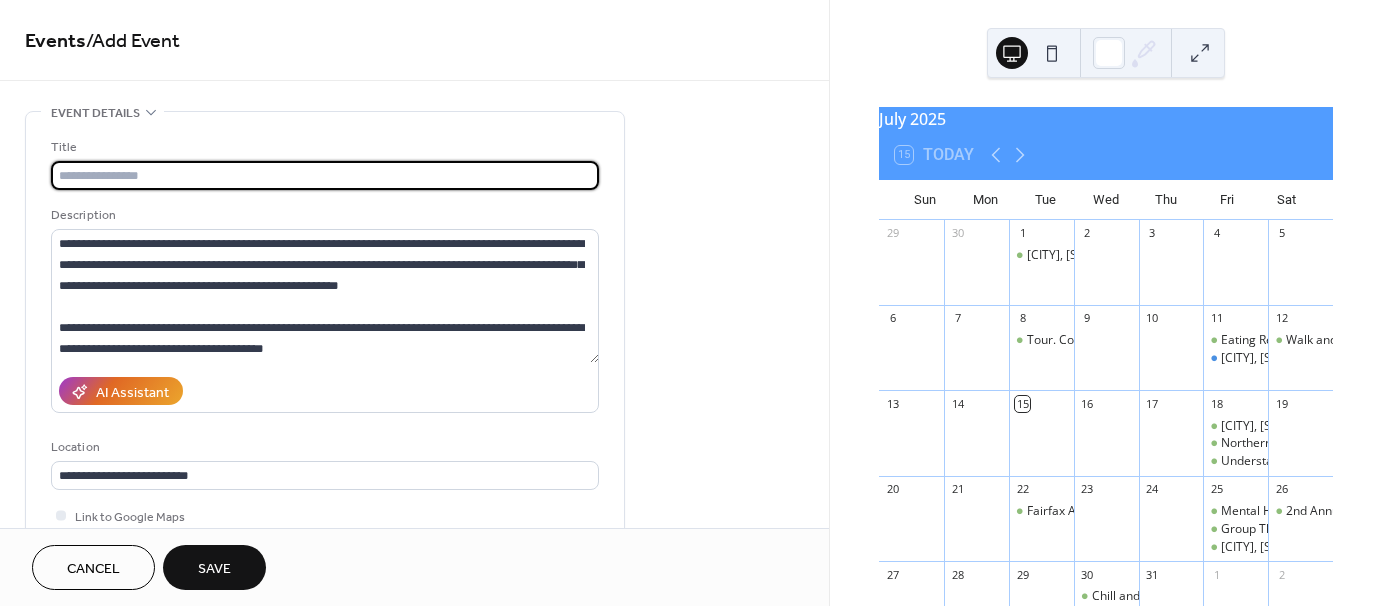 click at bounding box center [325, 175] 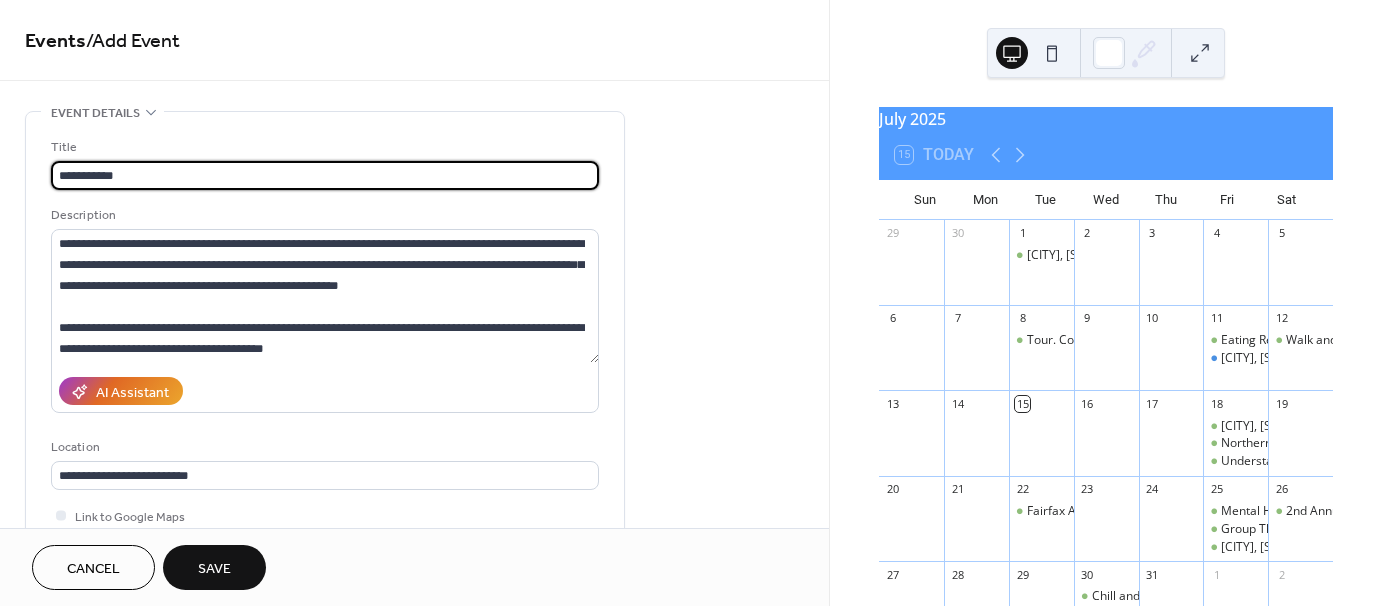 type on "**********" 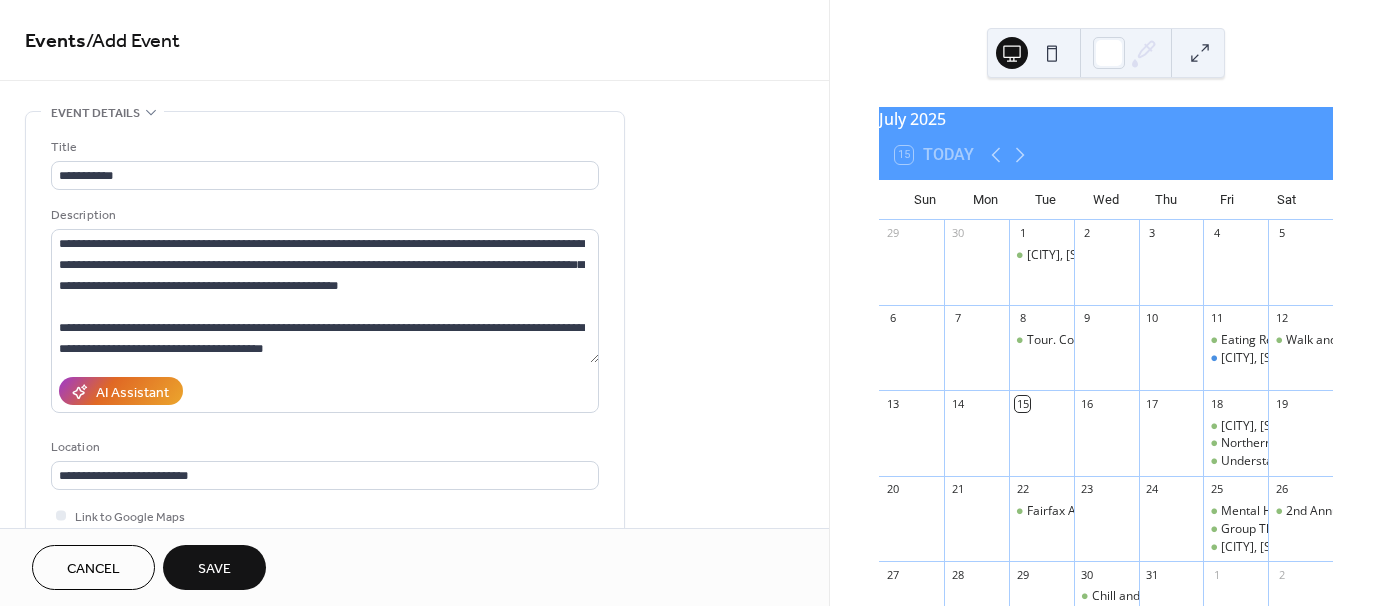 click on "**********" at bounding box center (414, 831) 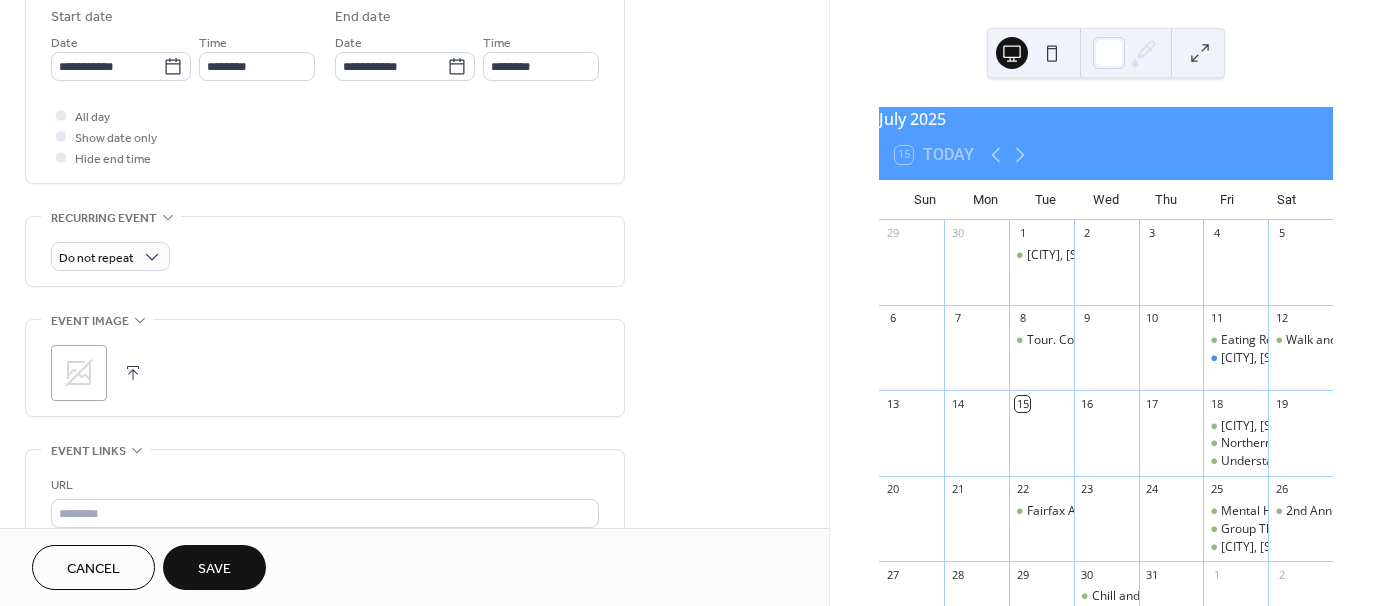 scroll, scrollTop: 700, scrollLeft: 0, axis: vertical 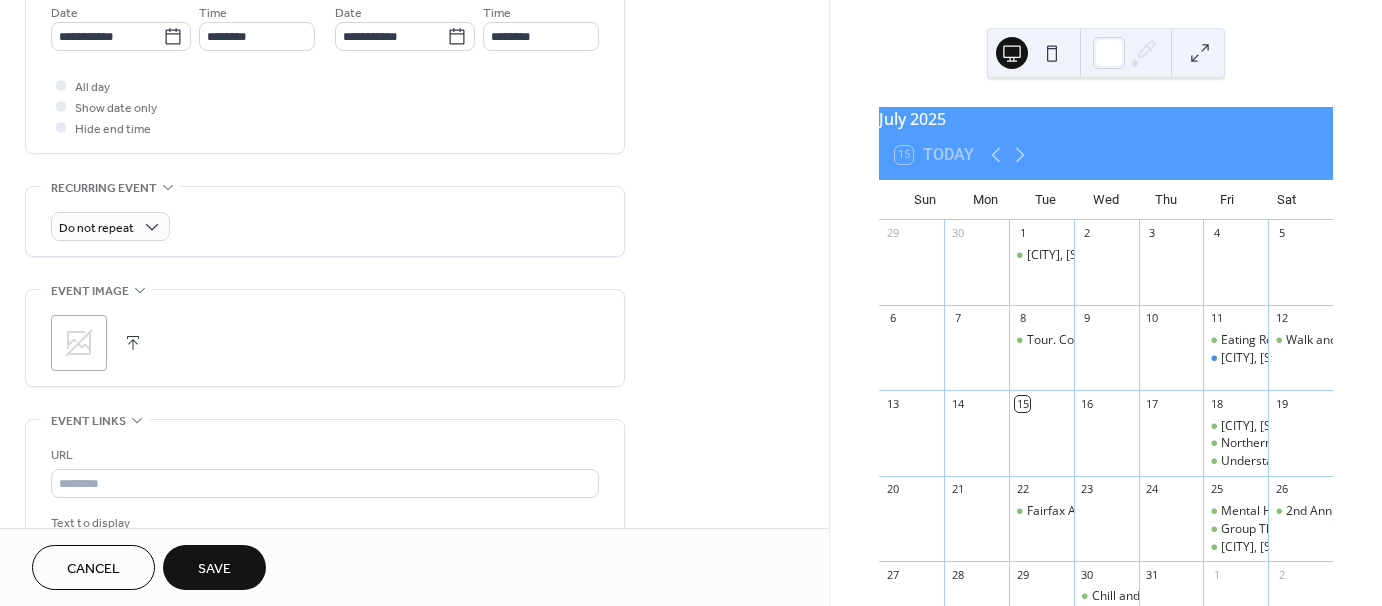 click on ";" at bounding box center (79, 343) 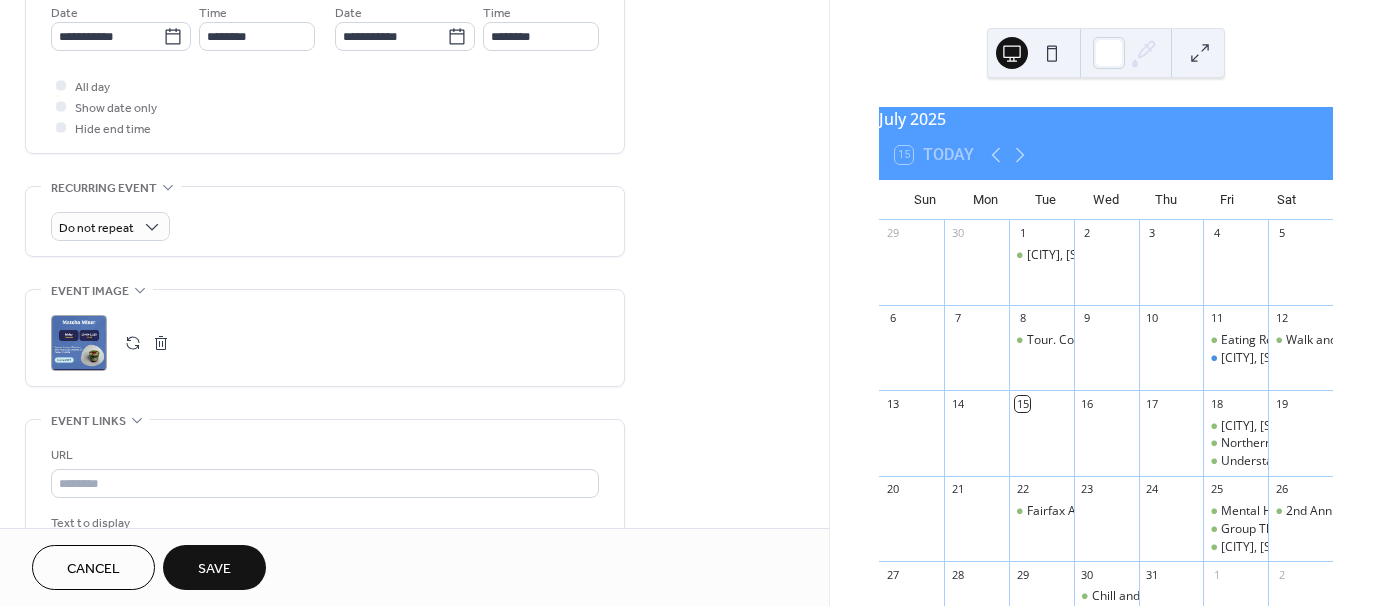 click on "**********" at bounding box center [414, 131] 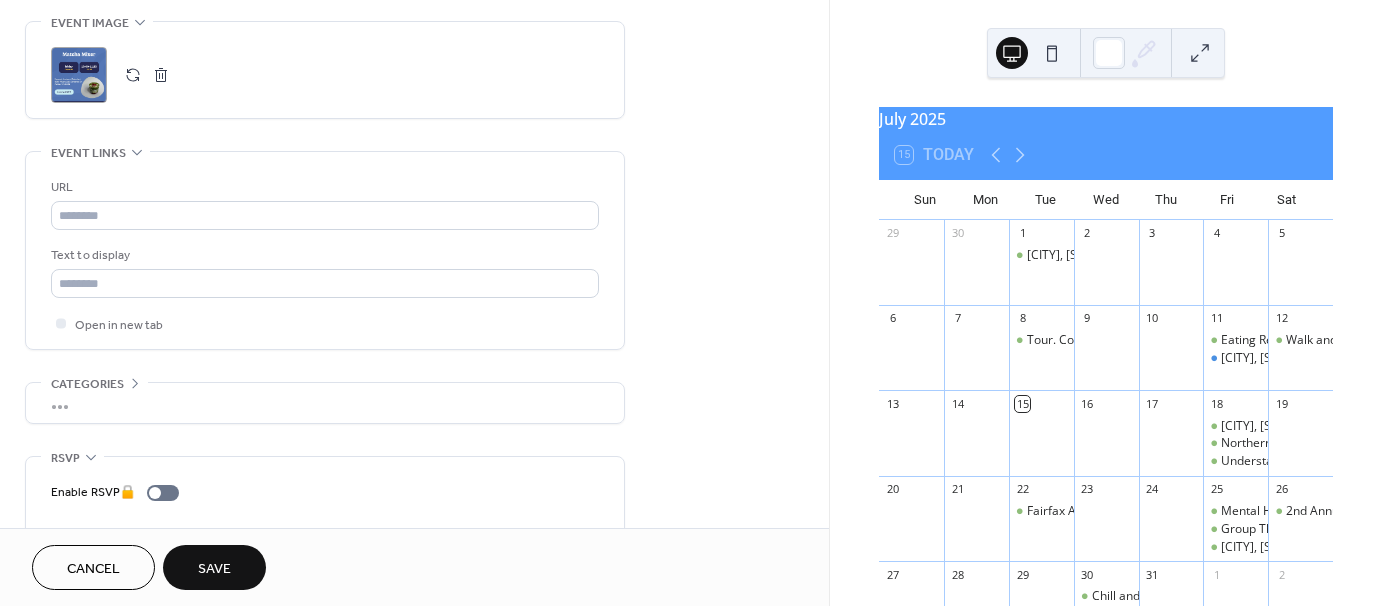 scroll, scrollTop: 1020, scrollLeft: 0, axis: vertical 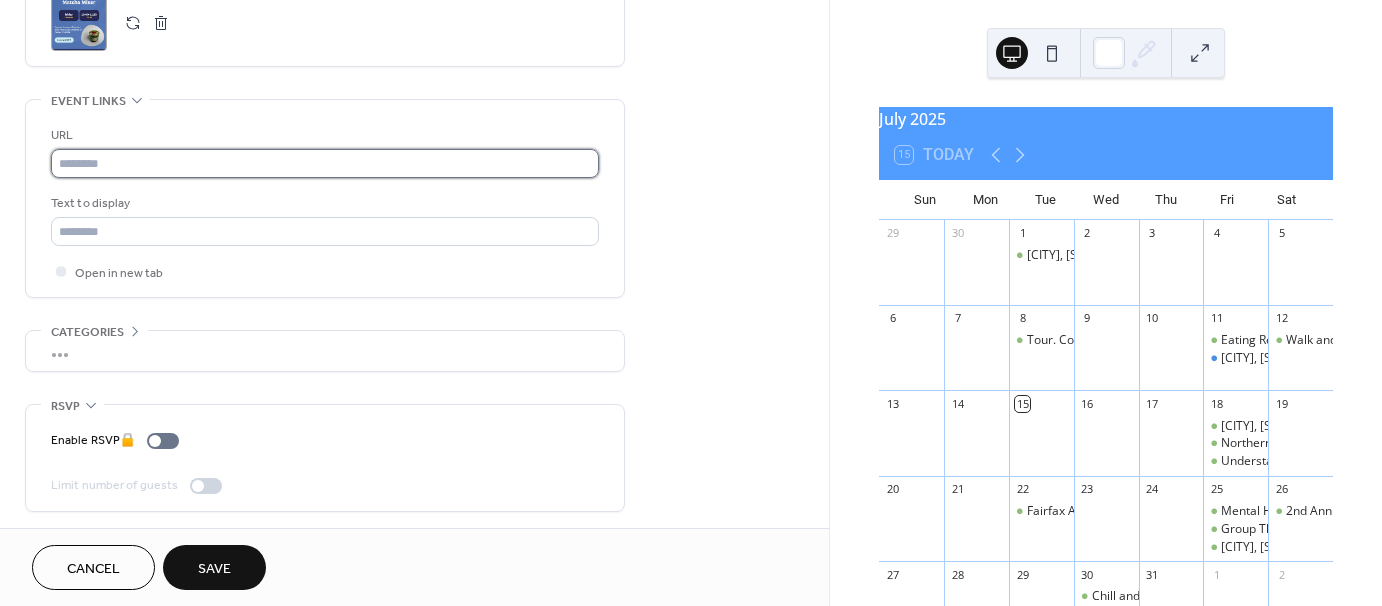 click at bounding box center (325, 163) 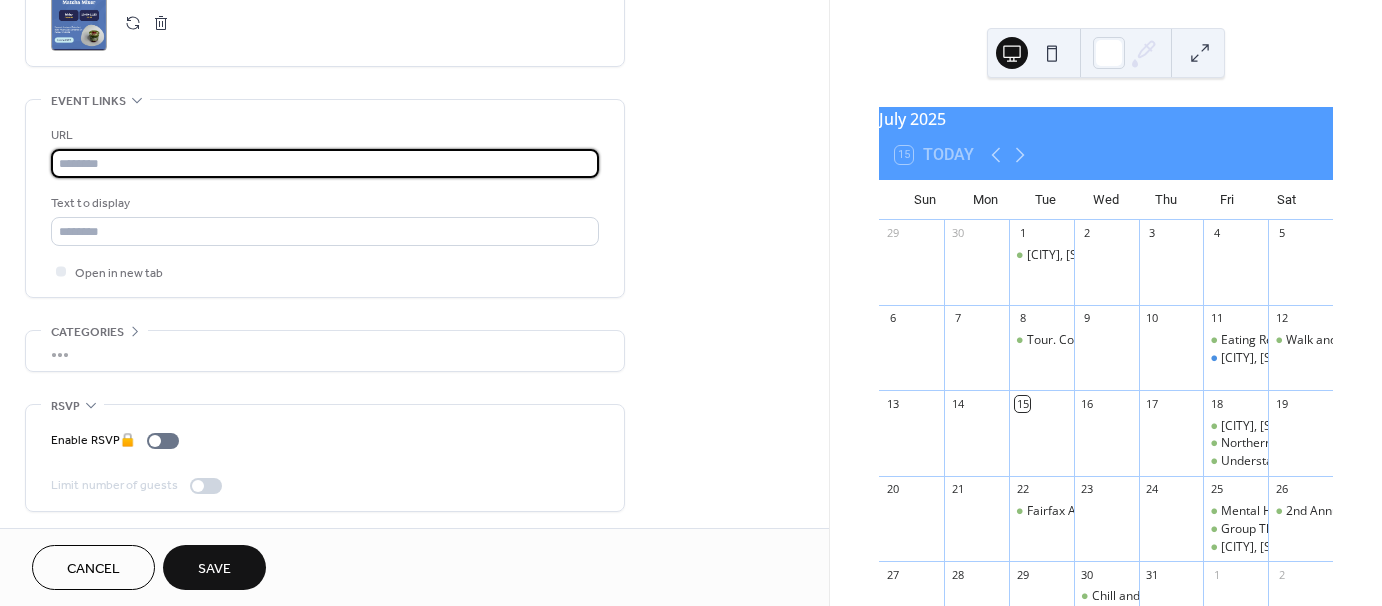 paste on "**********" 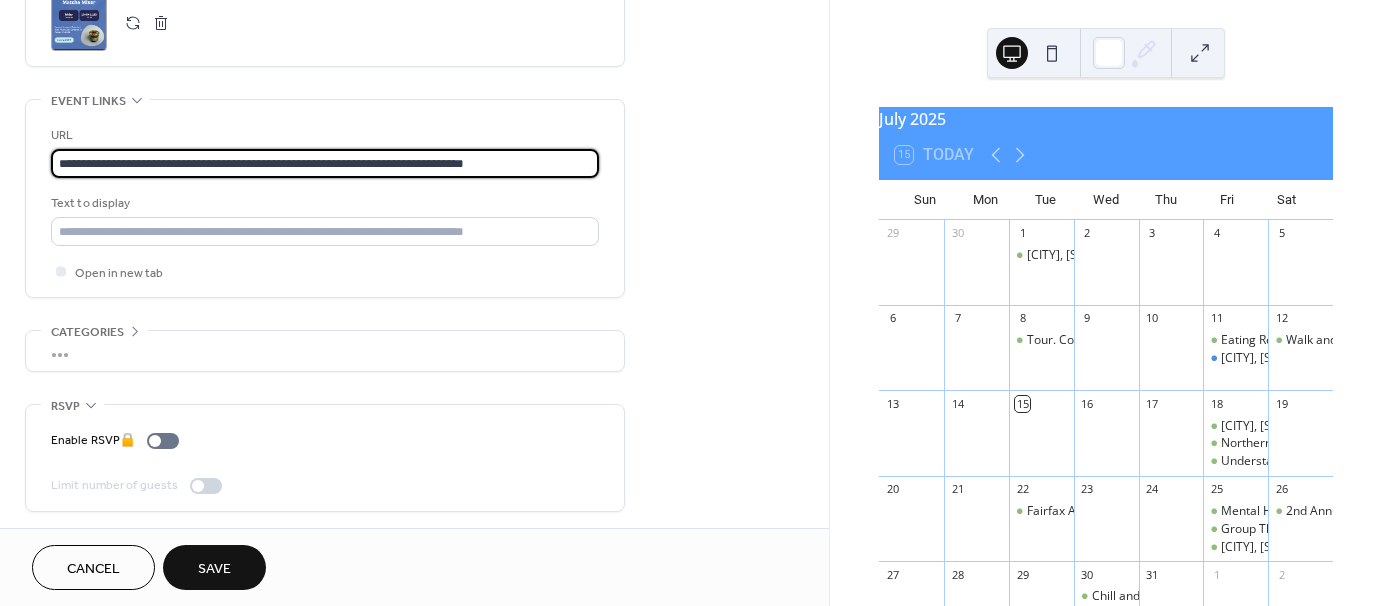 type on "**********" 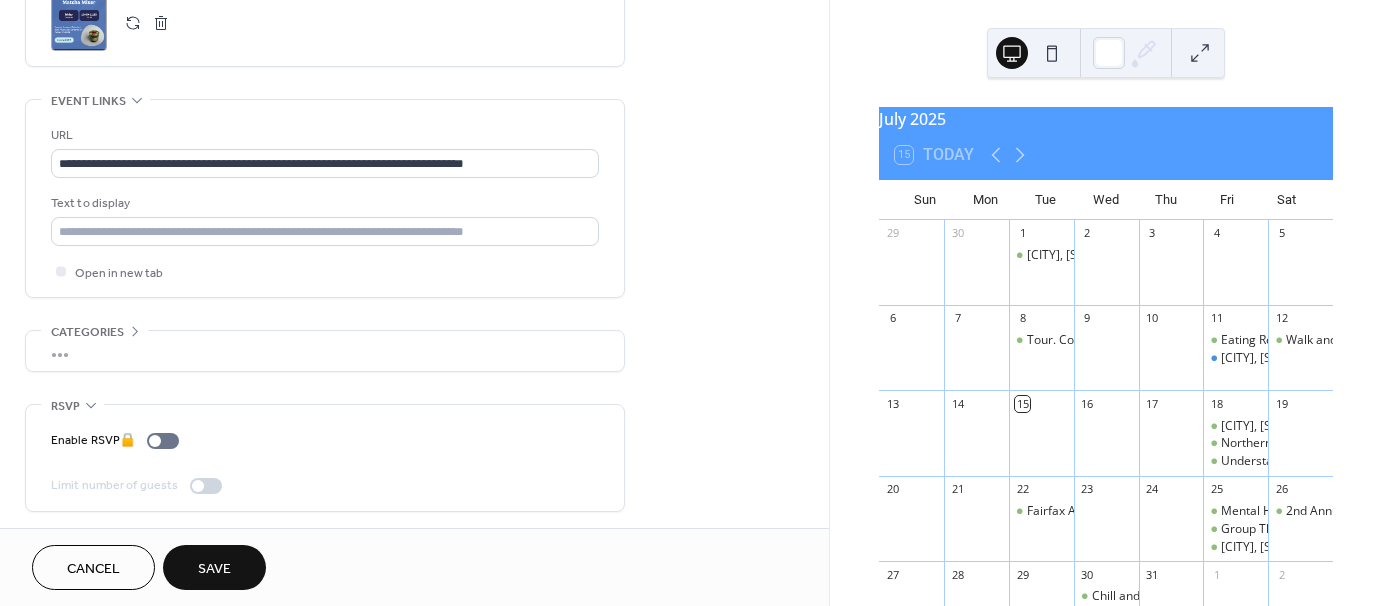 click on "Save" at bounding box center [214, 569] 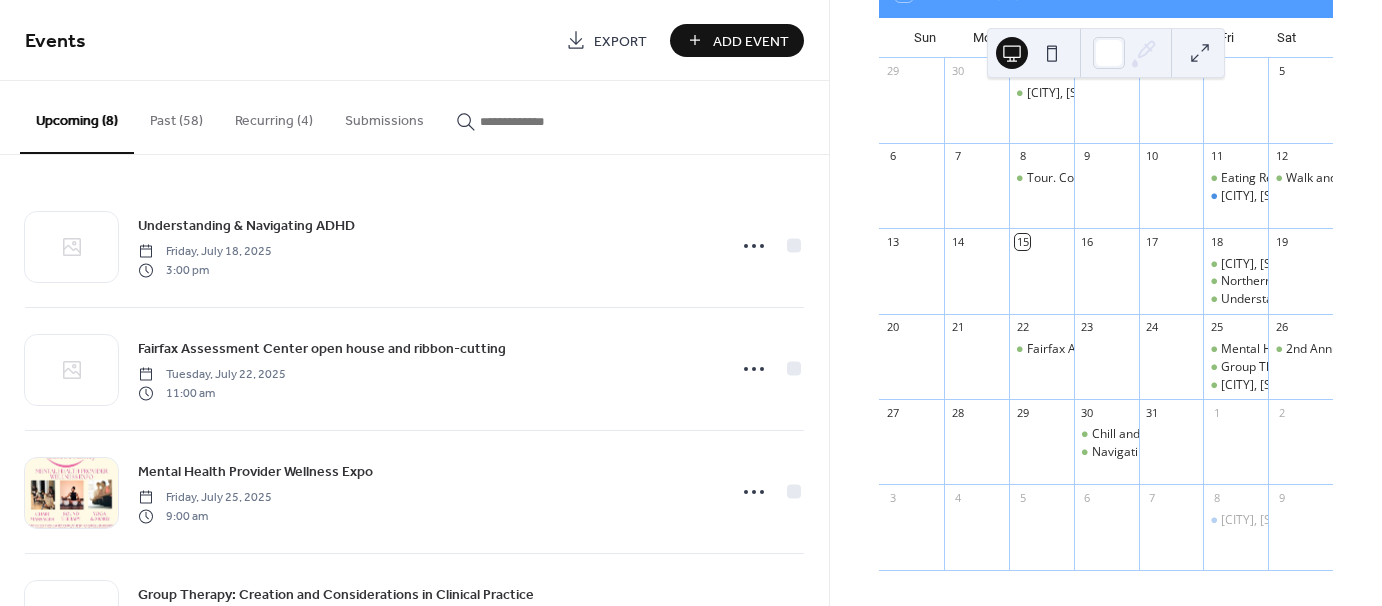 scroll, scrollTop: 184, scrollLeft: 0, axis: vertical 